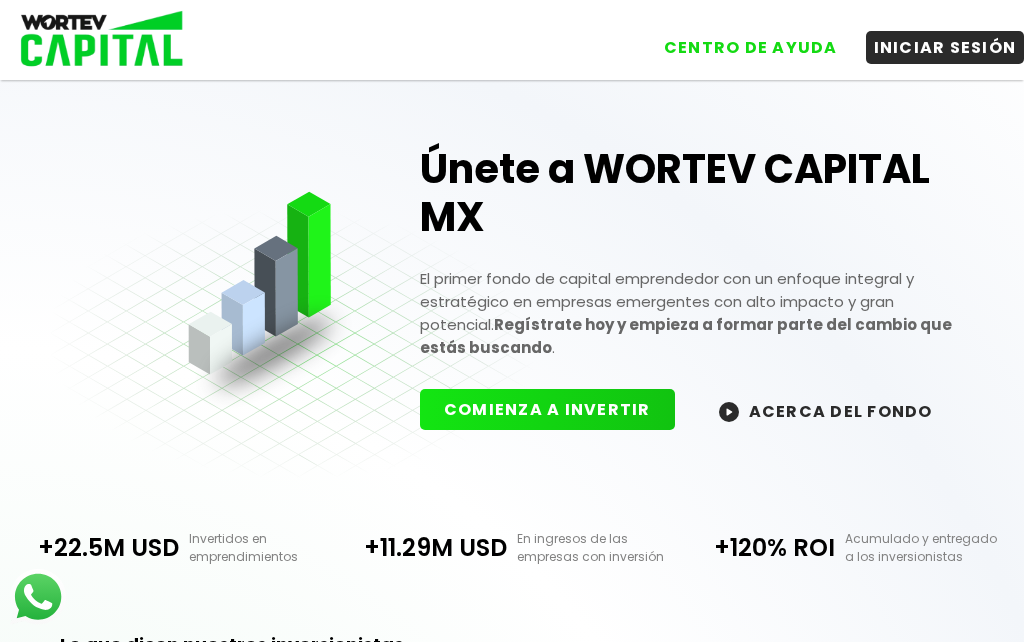 scroll, scrollTop: 0, scrollLeft: 0, axis: both 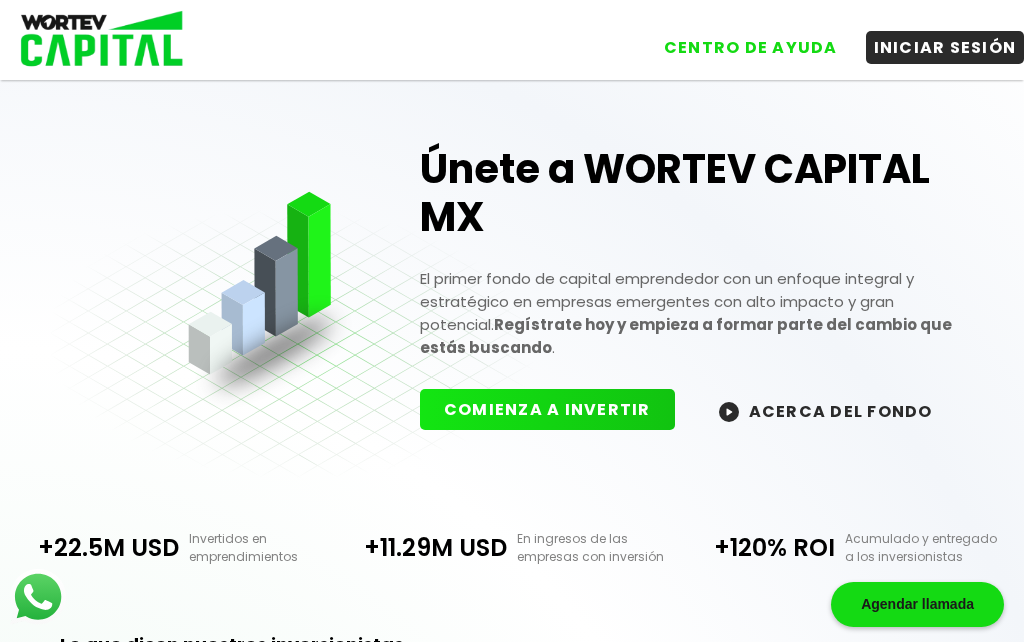 click on "INICIAR SESIÓN" at bounding box center [945, 47] 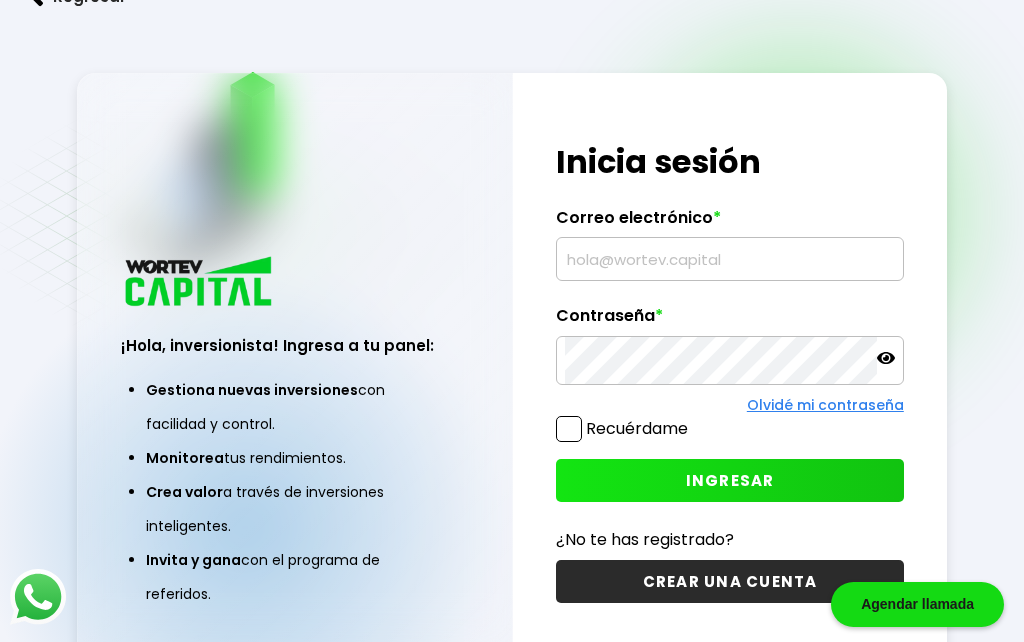 click at bounding box center (729, 259) 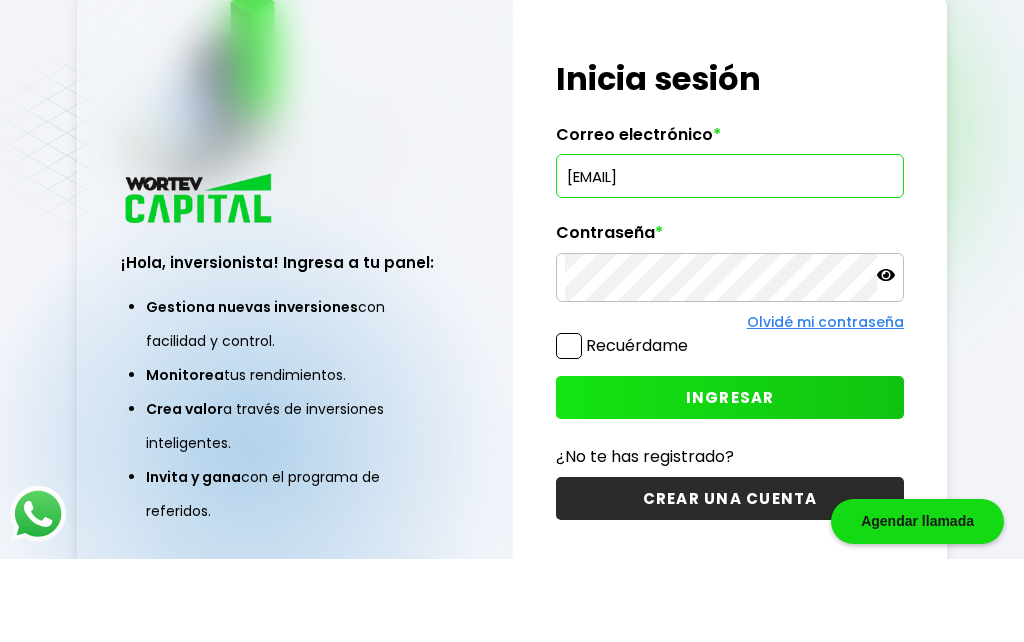 scroll, scrollTop: 83, scrollLeft: 0, axis: vertical 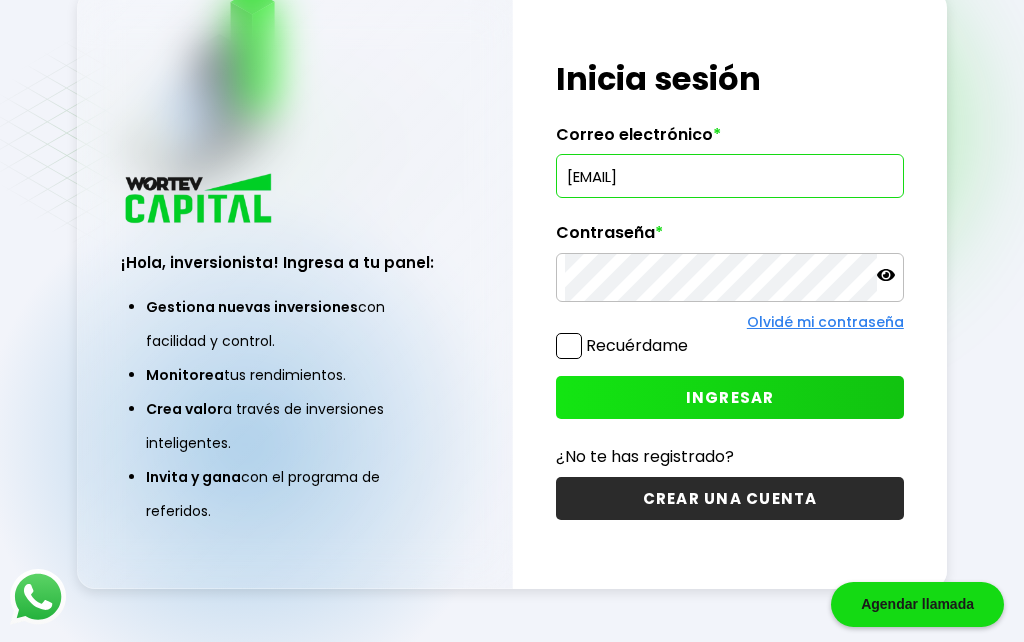 type on "[EMAIL]" 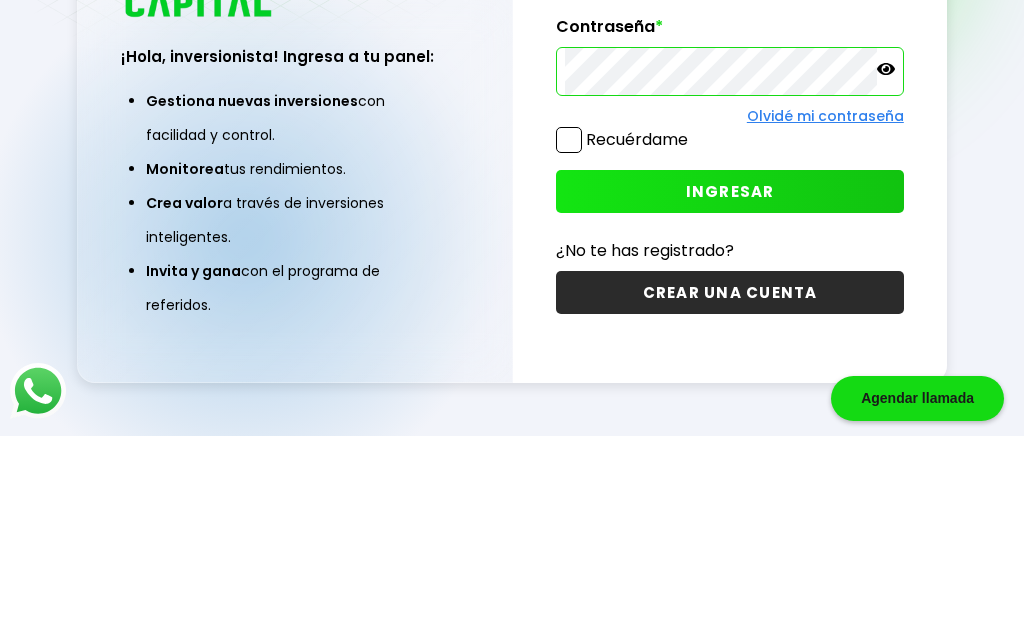 scroll, scrollTop: 187, scrollLeft: 0, axis: vertical 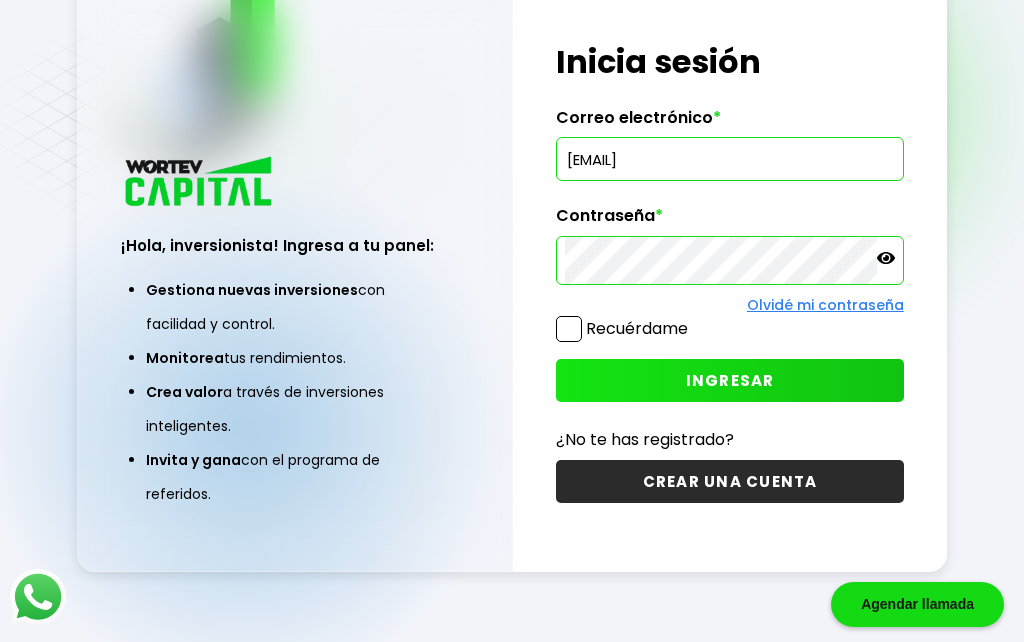click at bounding box center (886, 260) 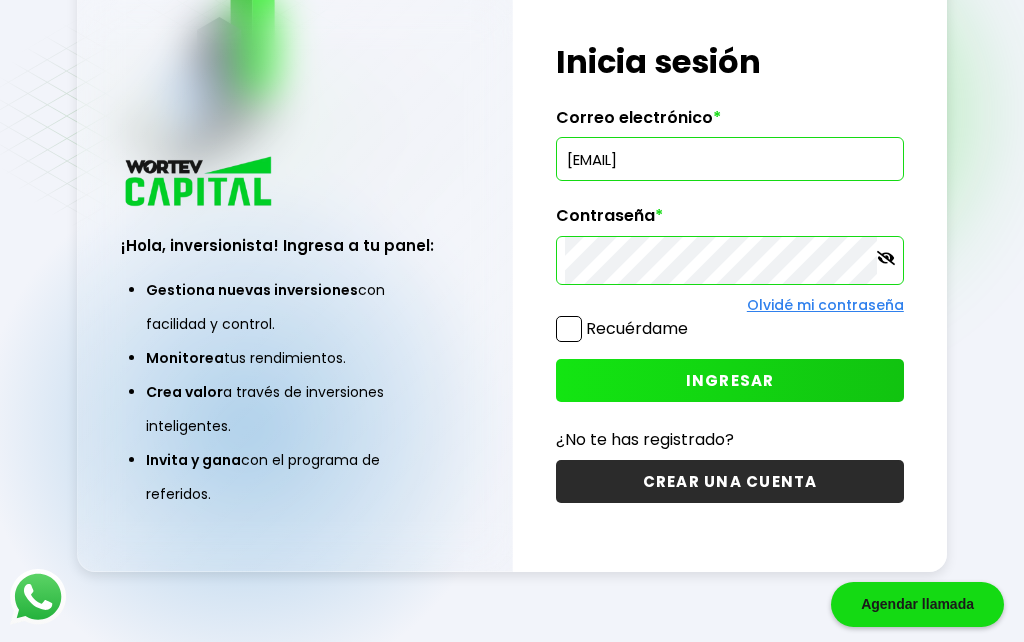 click on "INGRESAR" at bounding box center [730, 380] 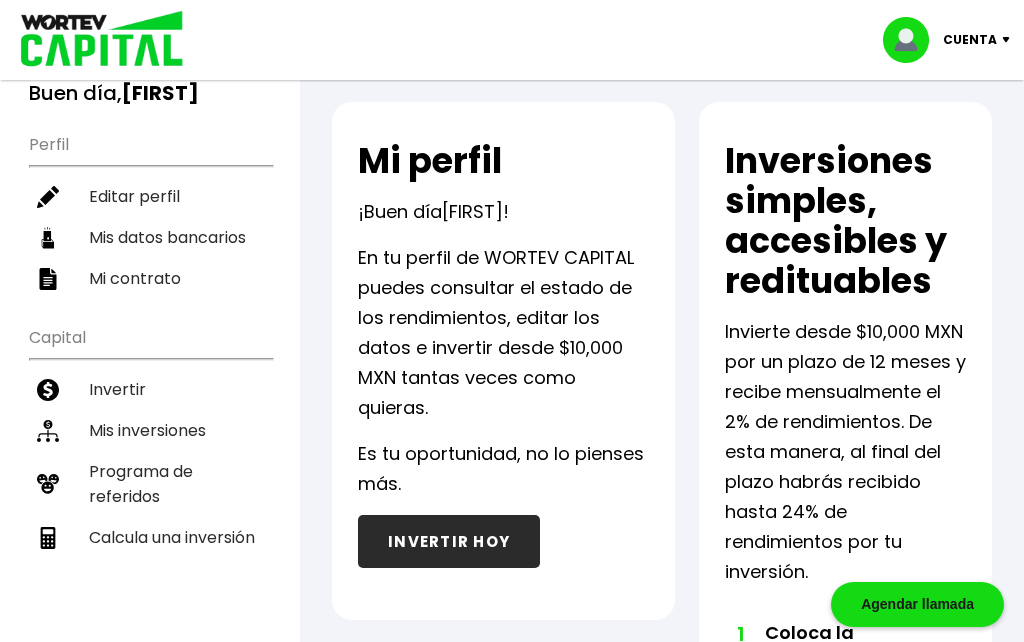 scroll, scrollTop: 38, scrollLeft: 0, axis: vertical 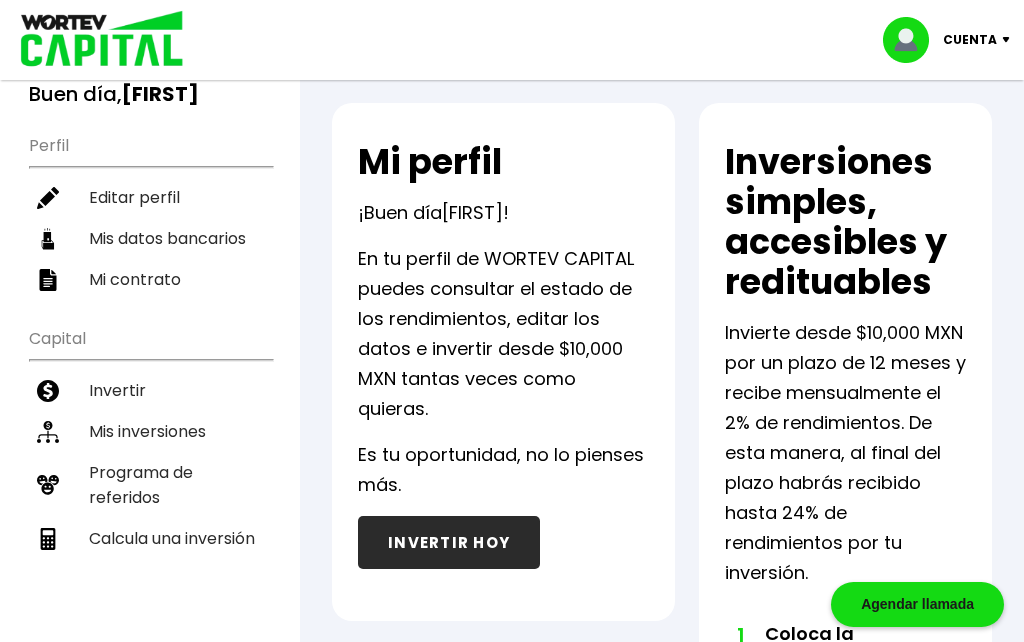 click on "Mis inversiones" at bounding box center [150, 431] 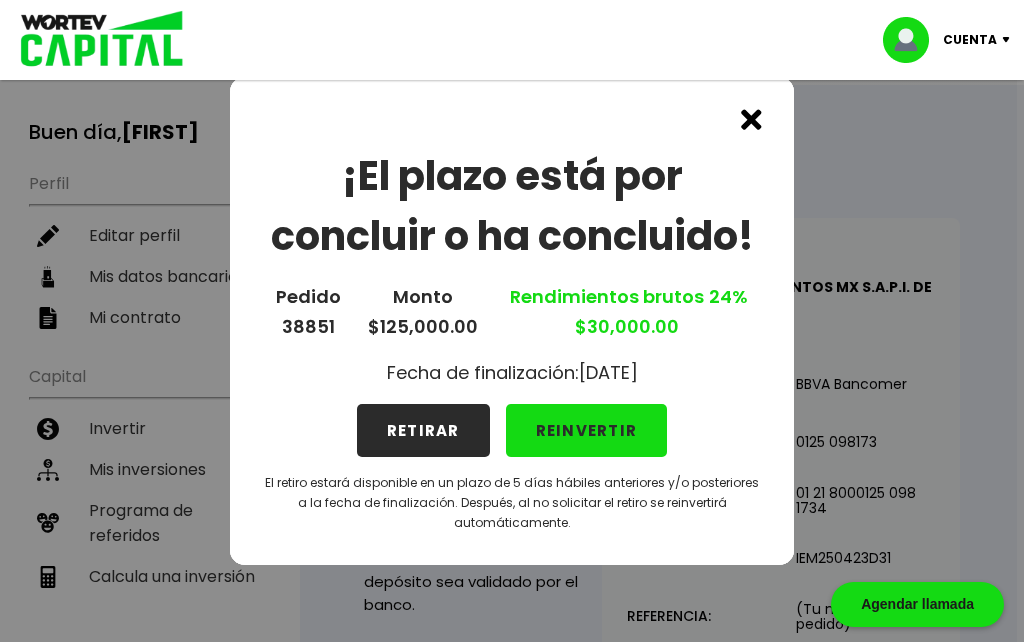 click on "¡El plazo está por concluir o ha concluido! Pedido    38851 Monto    $125,000.00 Rendimientos brutos  24%     $30,000.00 Fecha de finalización:  [DATE] RETIRAR REINVERTIR El retiro estará disponible en un plazo de 5 días hábiles anteriores y/o posteriores a la fecha de finalización. Después, al no solicitar el retiro se reinvertirá automáticamente." at bounding box center [512, 321] 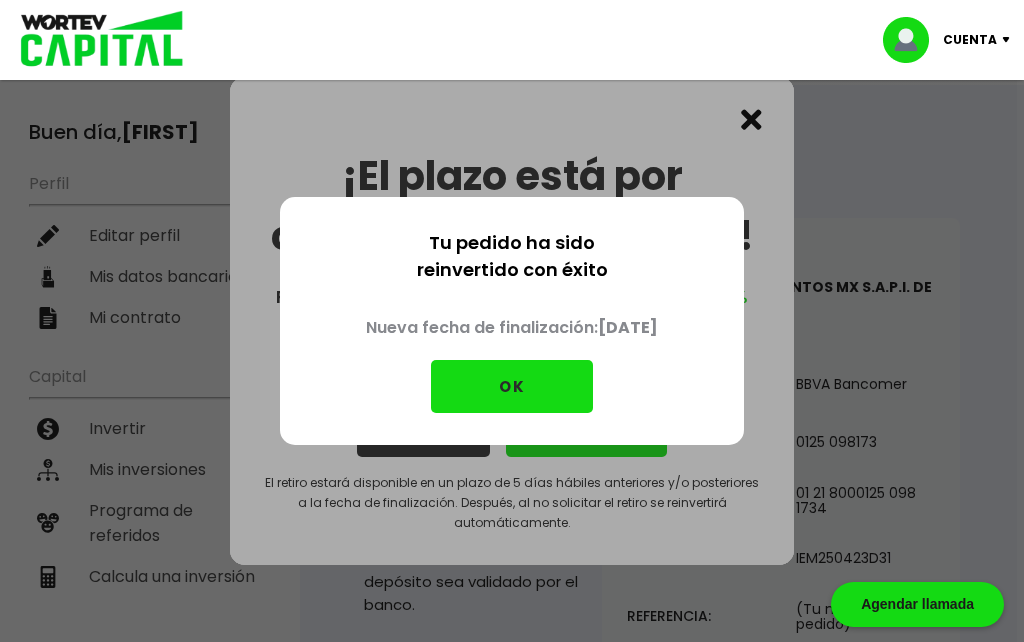 click on "Tu pedido ha sido reinvertido con éxito Nueva fecha de finalización:  [DATE] OK" at bounding box center (512, 321) 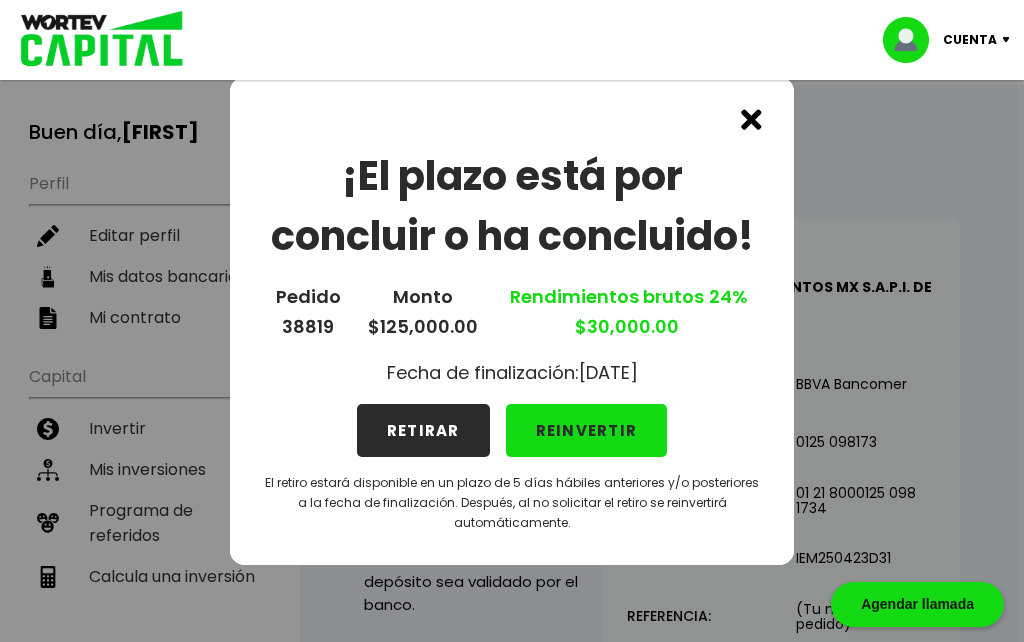 click on "REINVERTIR" at bounding box center [587, 430] 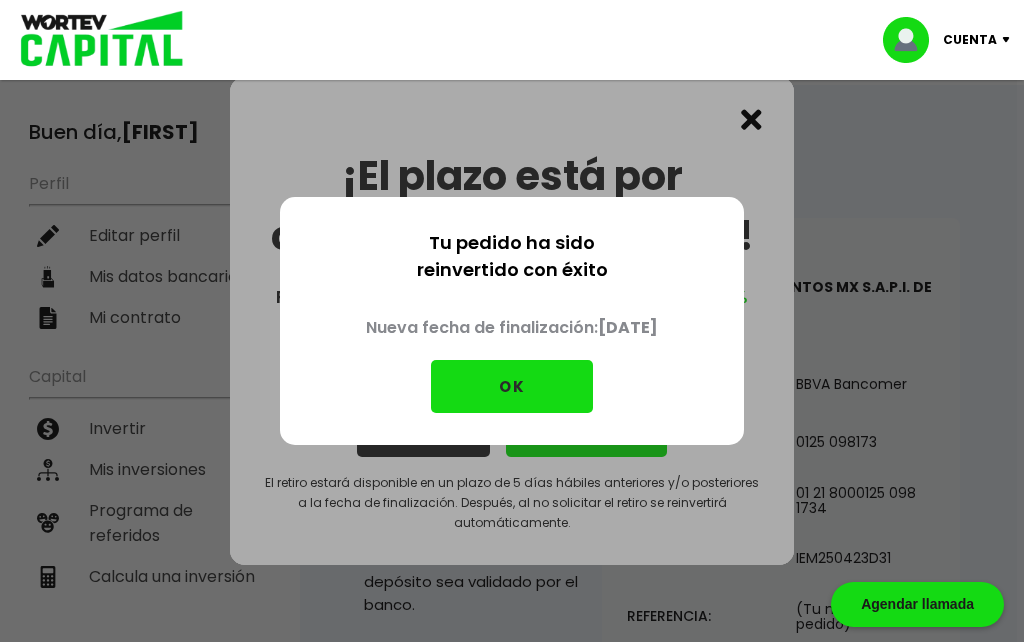 click on "Tu pedido ha sido reinvertido con éxito Nueva fecha de finalización:  [DATE] OK" at bounding box center (512, 321) 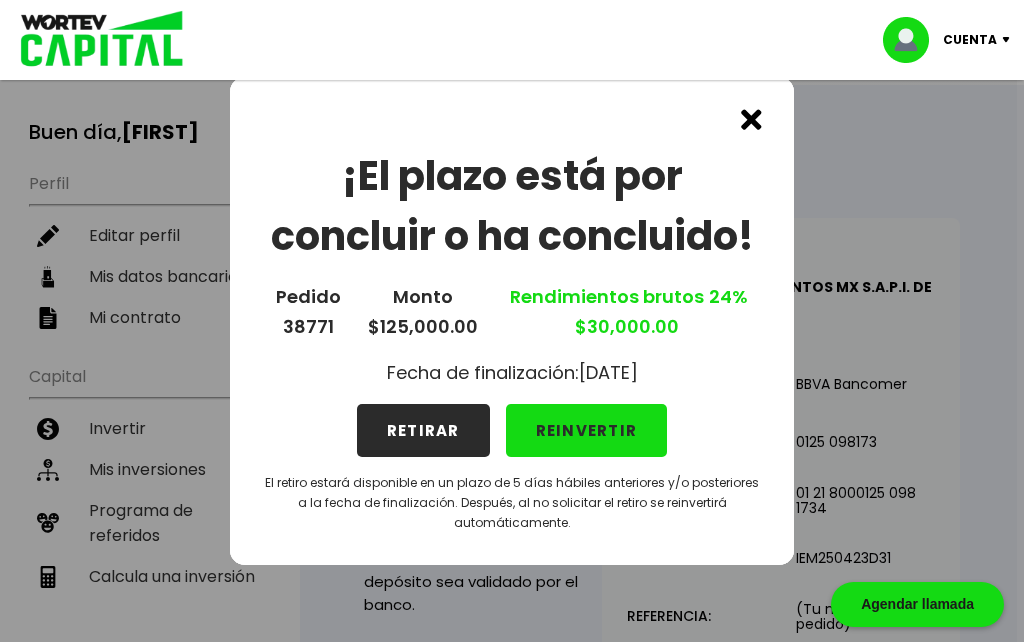 click on "¡El plazo está por concluir o ha concluido! Pedido    38771 Monto    $125,000.00 Rendimientos brutos  24%     $30,000.00 Fecha de finalización:  [DATE] RETIRAR REINVERTIR El retiro estará disponible en un plazo de 5 días hábiles anteriores y/o posteriores a la fecha de finalización. Después, al no solicitar el retiro se reinvertirá automáticamente." at bounding box center (512, 321) 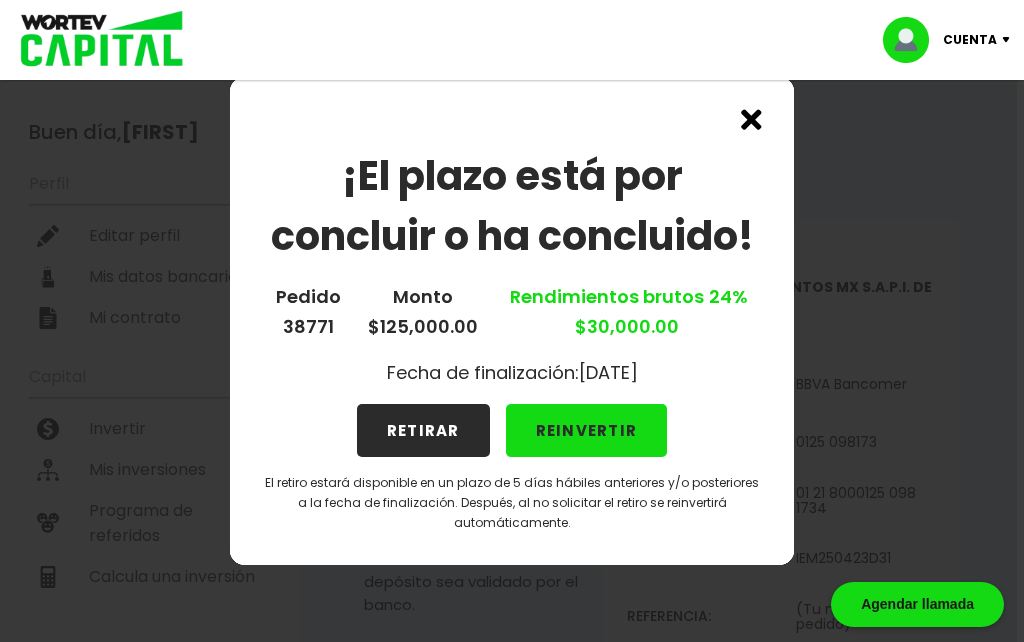 click on "REINVERTIR" at bounding box center [587, 430] 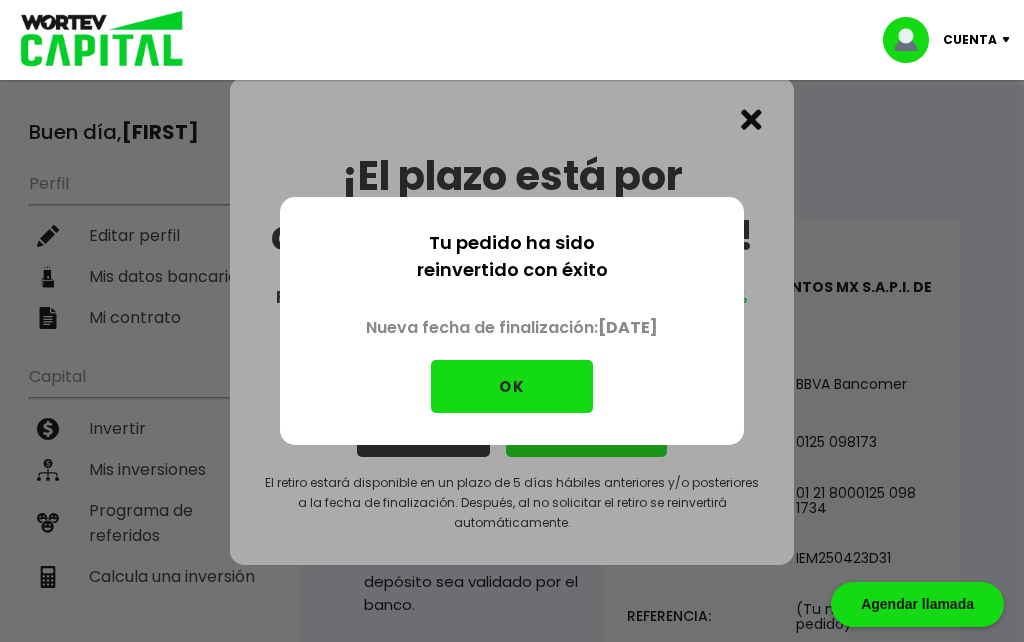 click on "Tu pedido ha sido reinvertido con éxito Nueva fecha de finalización:  [DATE] OK" at bounding box center [512, 321] 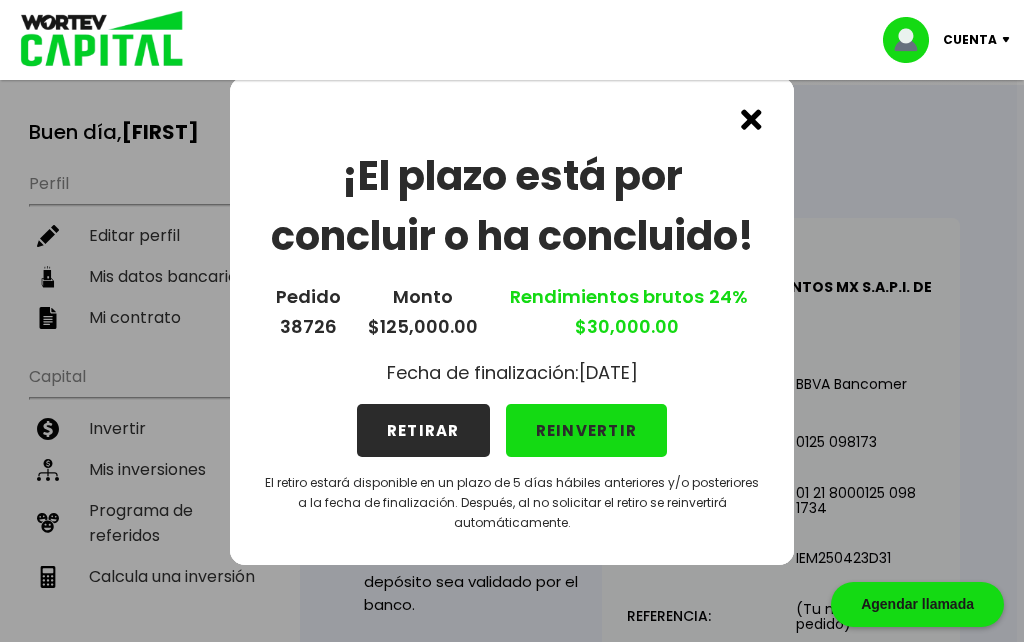 click on "¡El plazo está por concluir o ha concluido! Pedido    38726 Monto    $125,000.00 Rendimientos brutos  24%     $30,000.00 Fecha de finalización:  [DATE] RETIRAR REINVERTIR El retiro estará disponible en un plazo de 5 días hábiles anteriores y/o posteriores a la fecha de finalización. Después, al no solicitar el retiro se reinvertirá automáticamente." at bounding box center [512, 321] 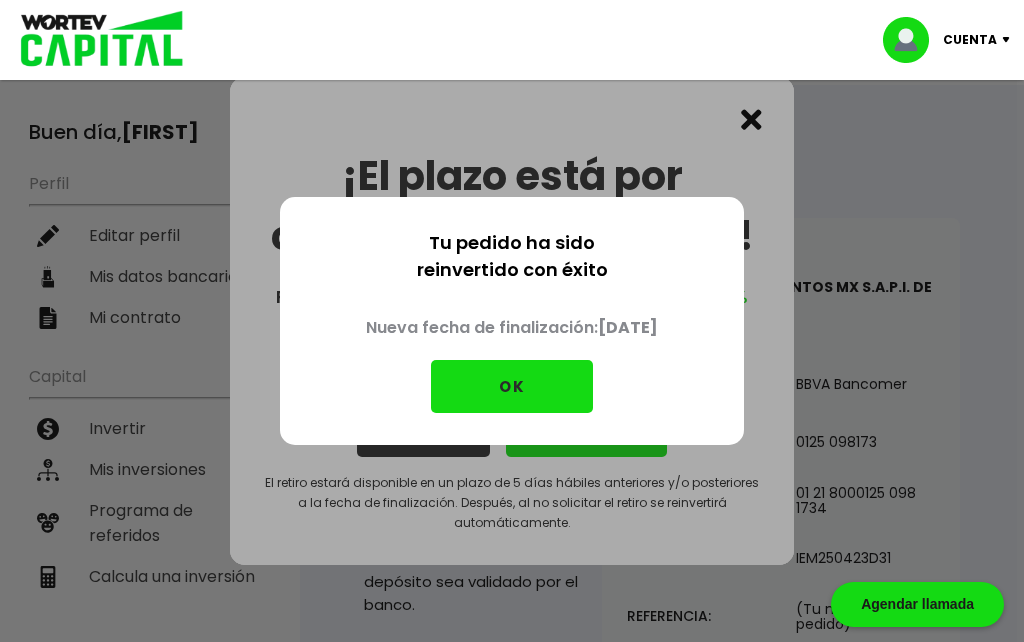 click on "OK" at bounding box center (512, 386) 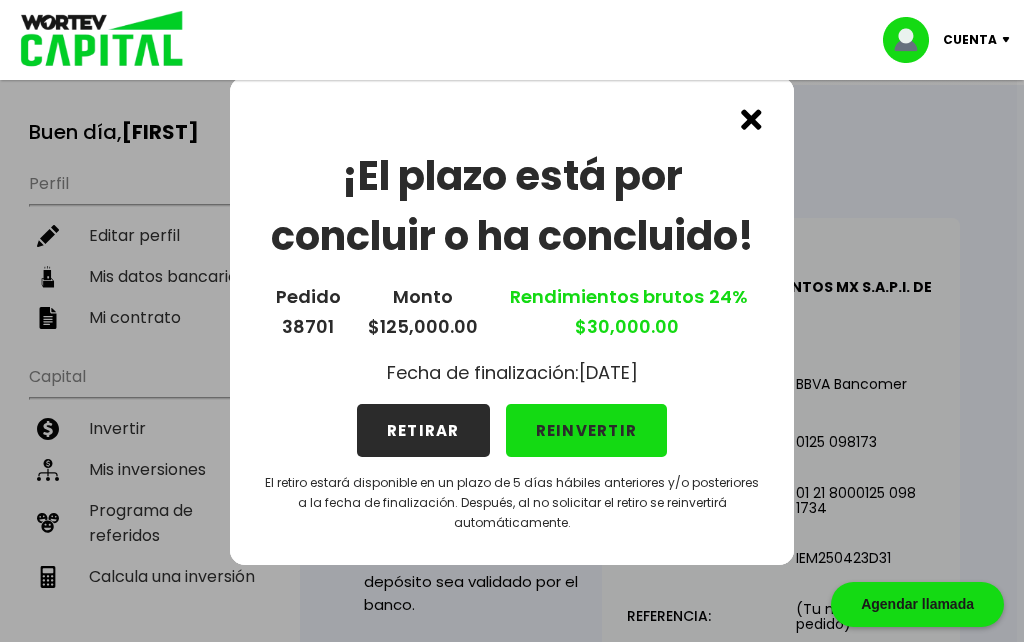 click at bounding box center [751, 119] 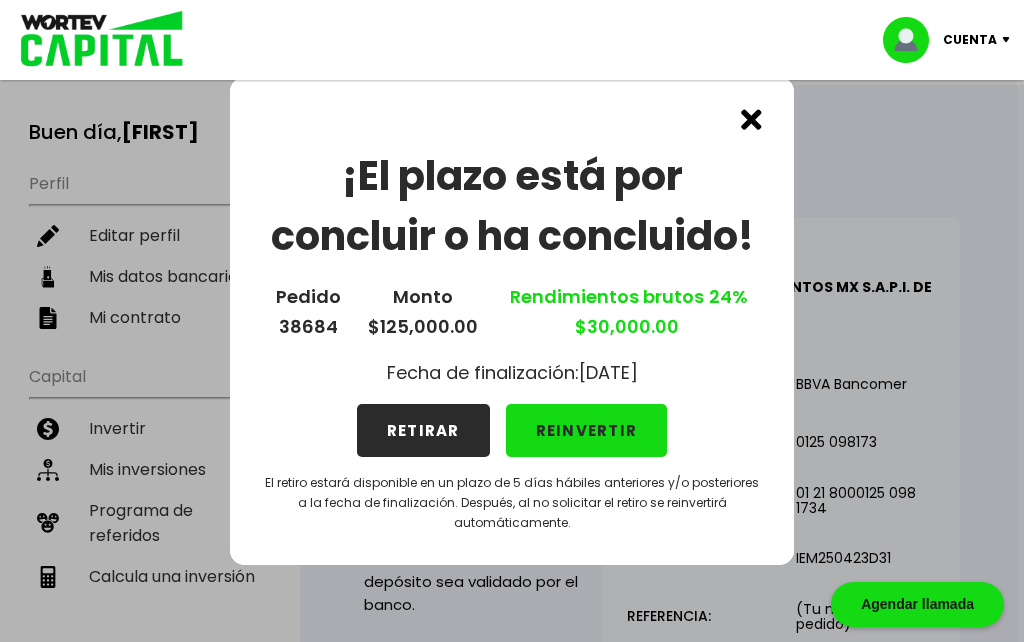 click at bounding box center (751, 119) 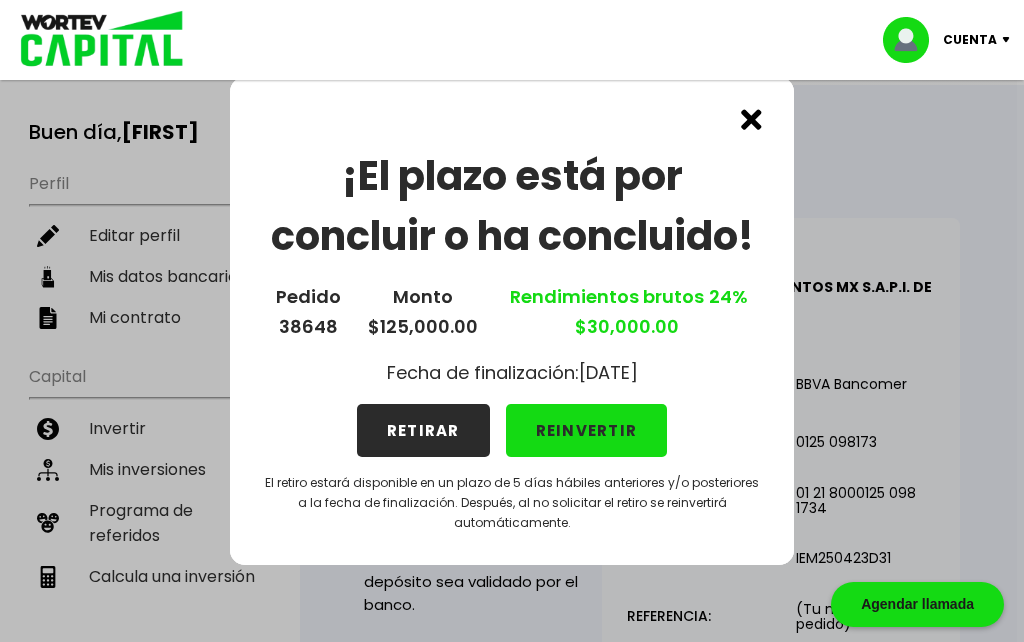 click at bounding box center (751, 119) 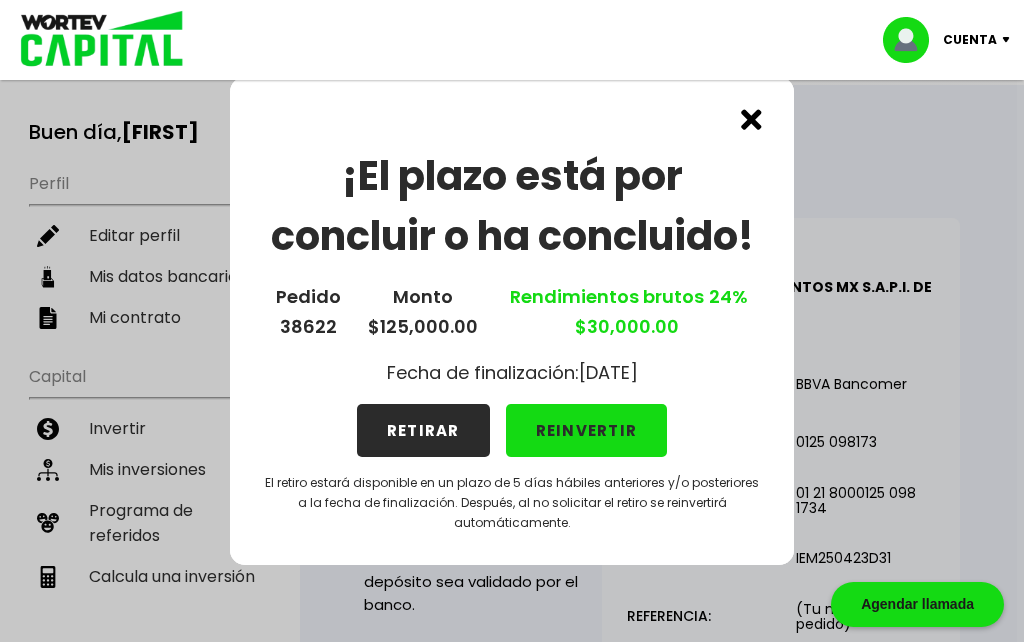 click on "REINVERTIR" at bounding box center (587, 430) 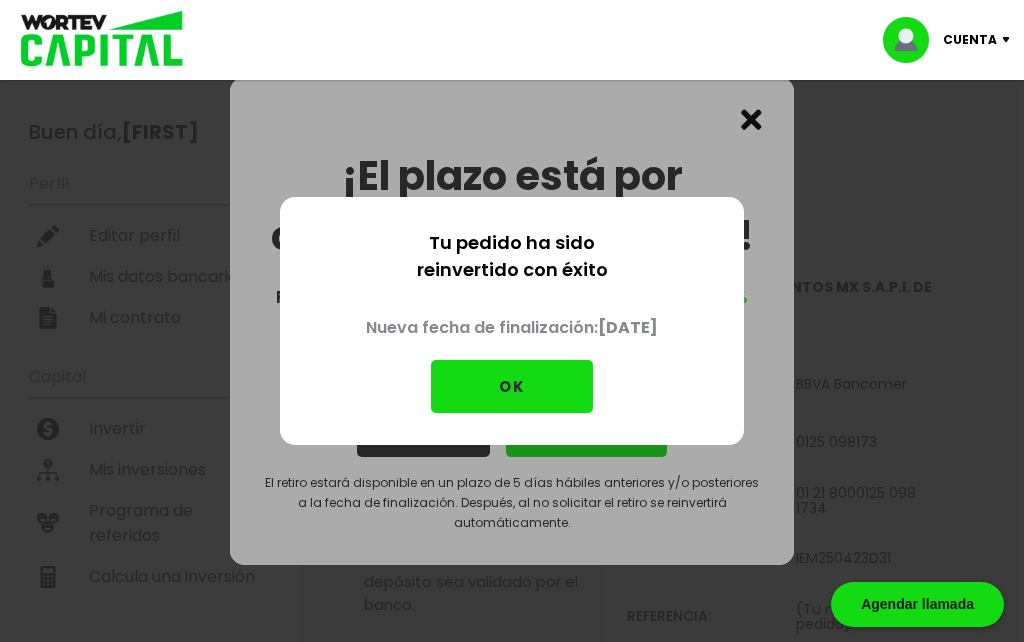 click on "OK" at bounding box center (512, 386) 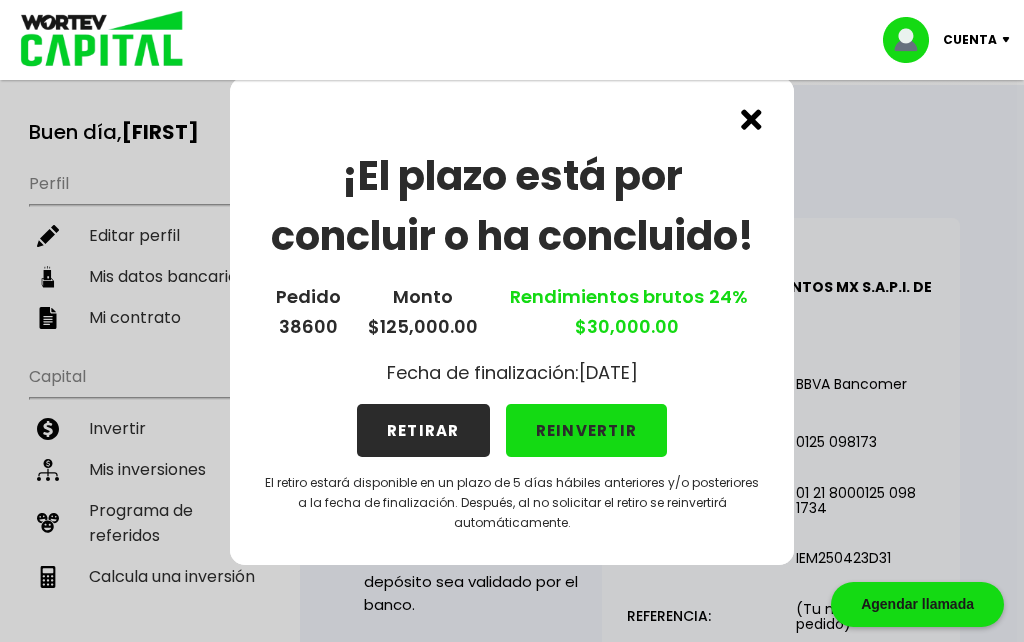 click on "REINVERTIR" at bounding box center (587, 430) 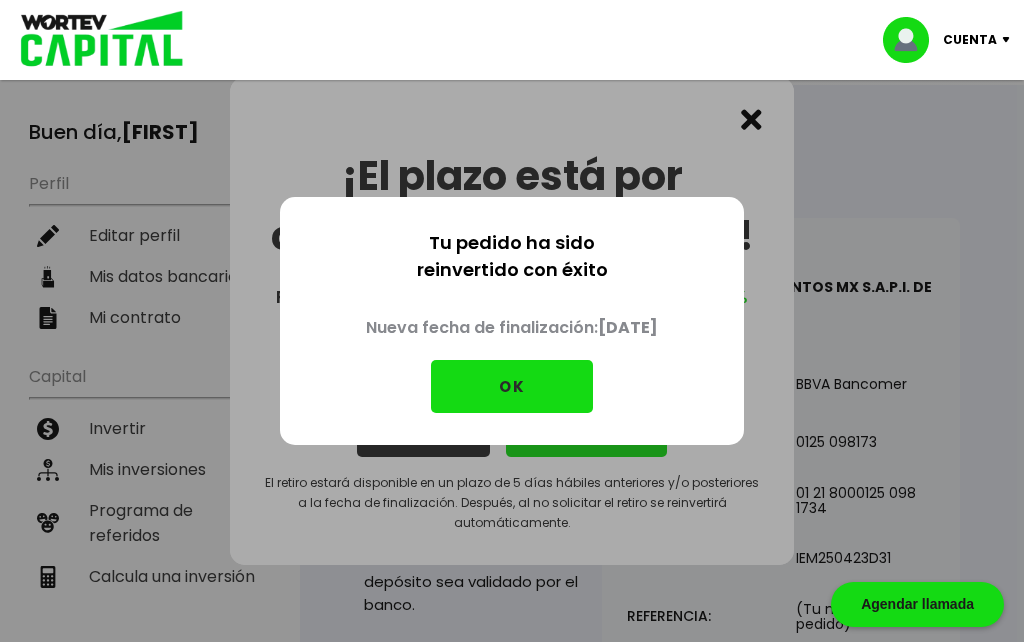 click on "OK" at bounding box center (512, 386) 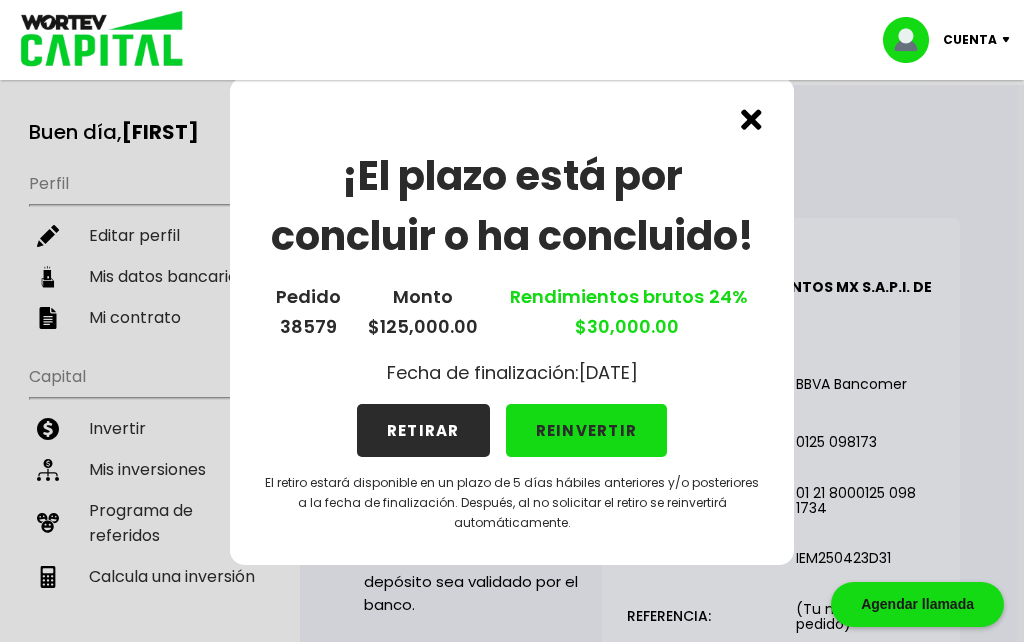 click on "REINVERTIR" at bounding box center (587, 430) 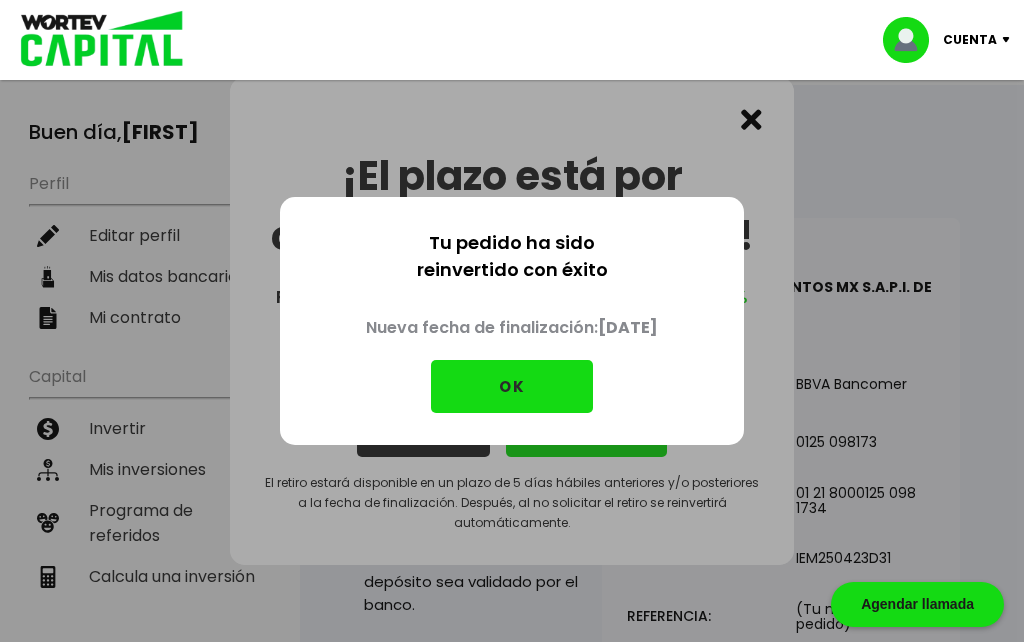 click on "OK" at bounding box center [512, 386] 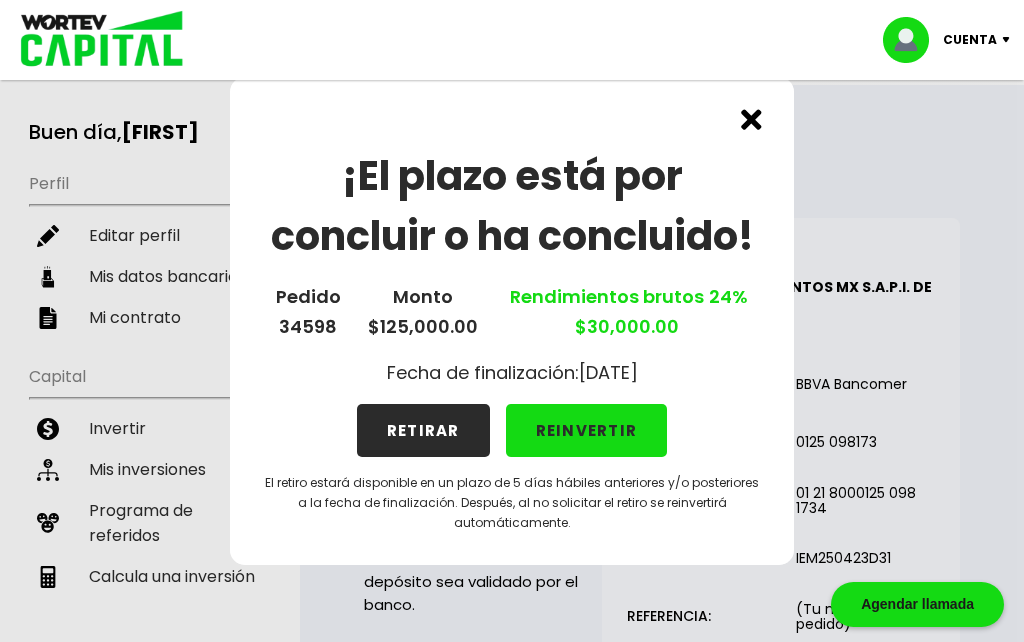 click on "REINVERTIR" at bounding box center [587, 430] 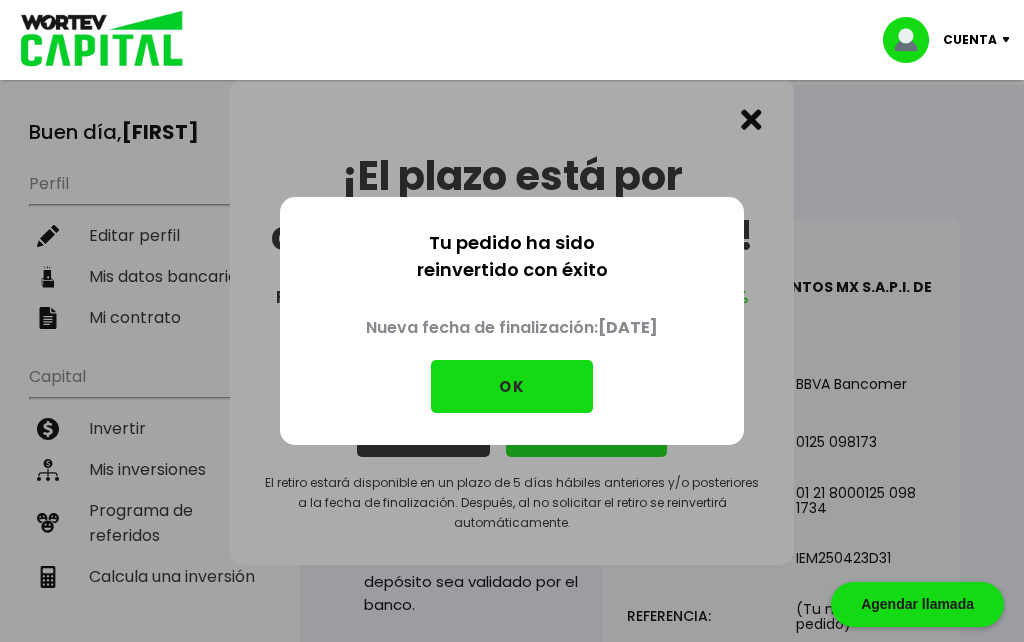 click on "OK" at bounding box center [512, 386] 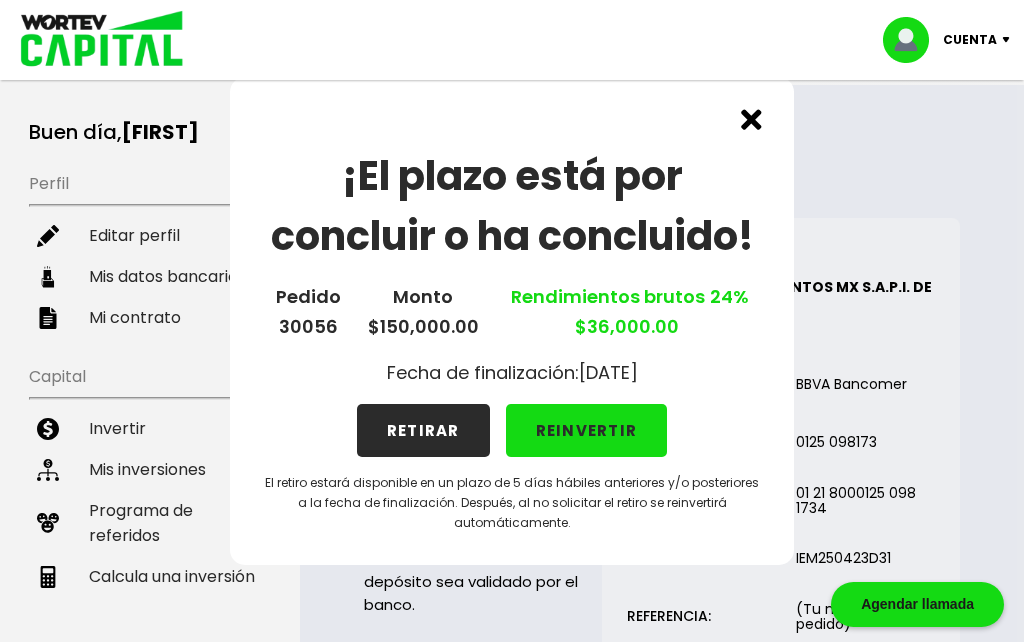 click on "REINVERTIR" at bounding box center (587, 430) 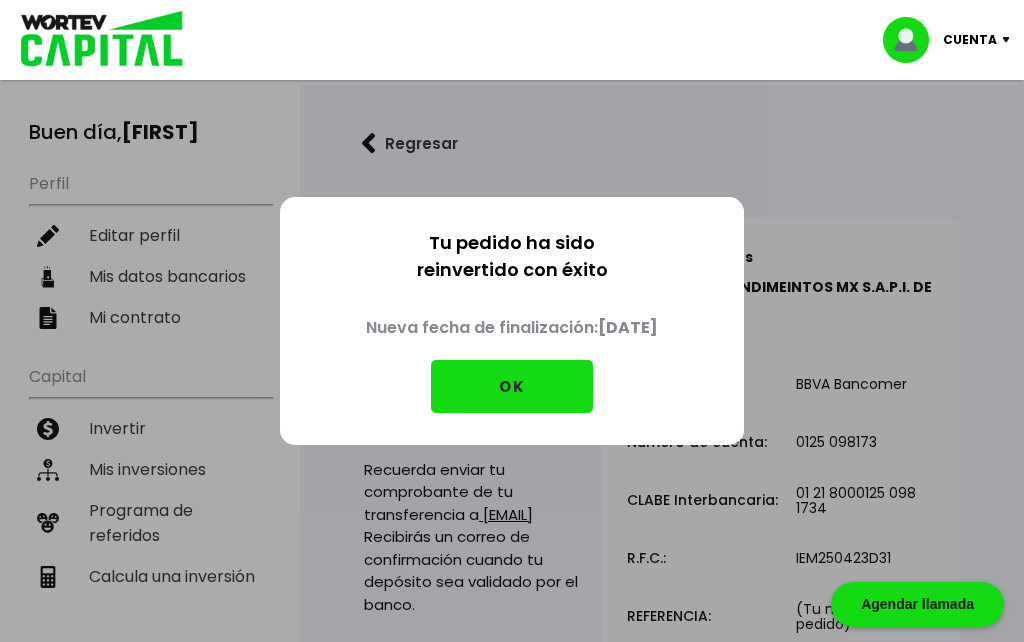 click on "OK" at bounding box center (512, 386) 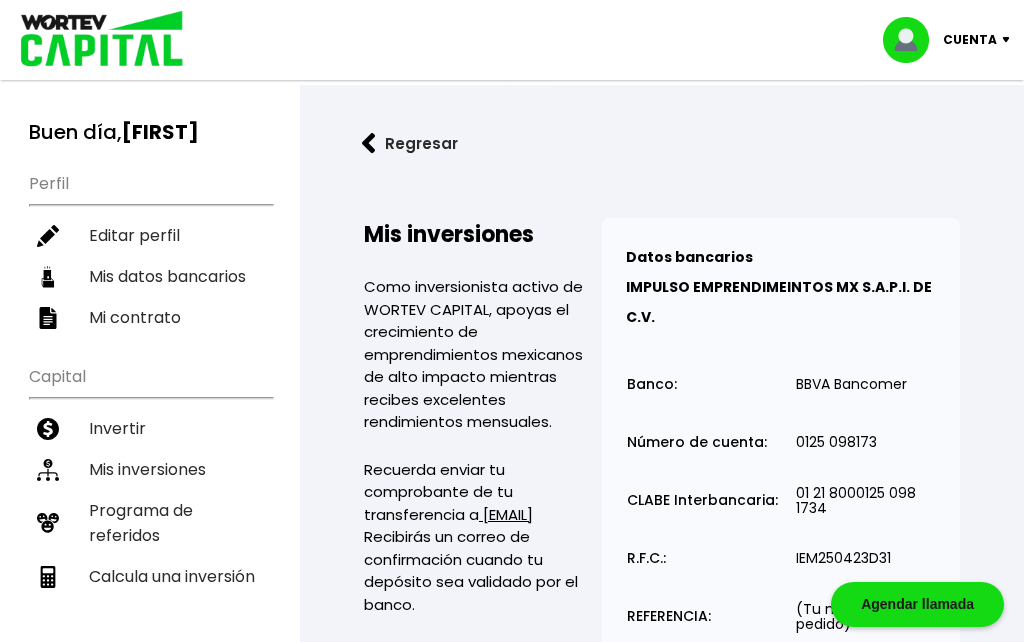 click on "Mis inversiones" at bounding box center [150, 469] 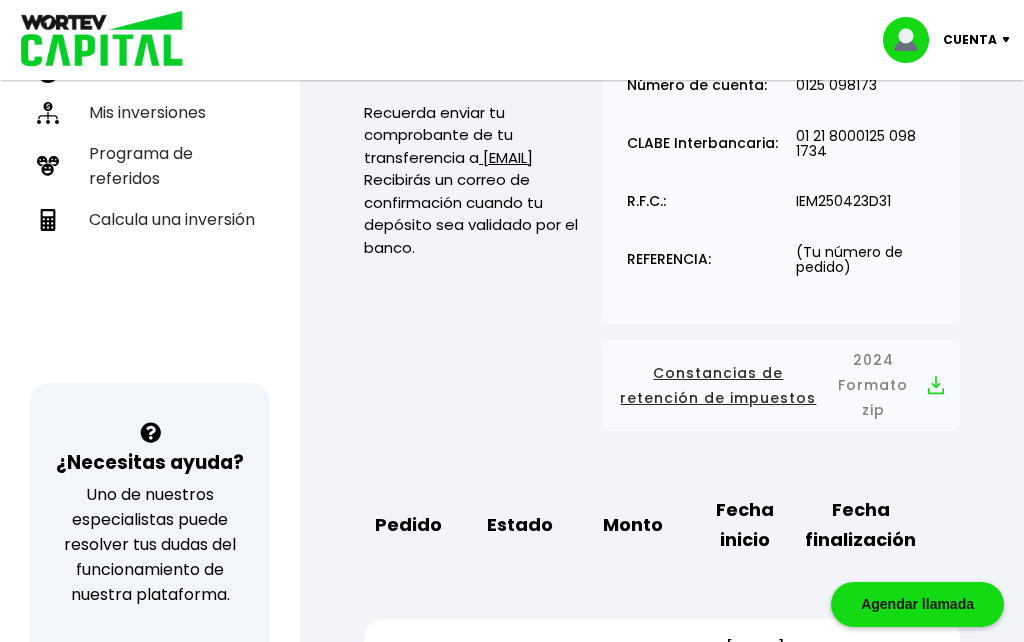 scroll, scrollTop: 0, scrollLeft: 0, axis: both 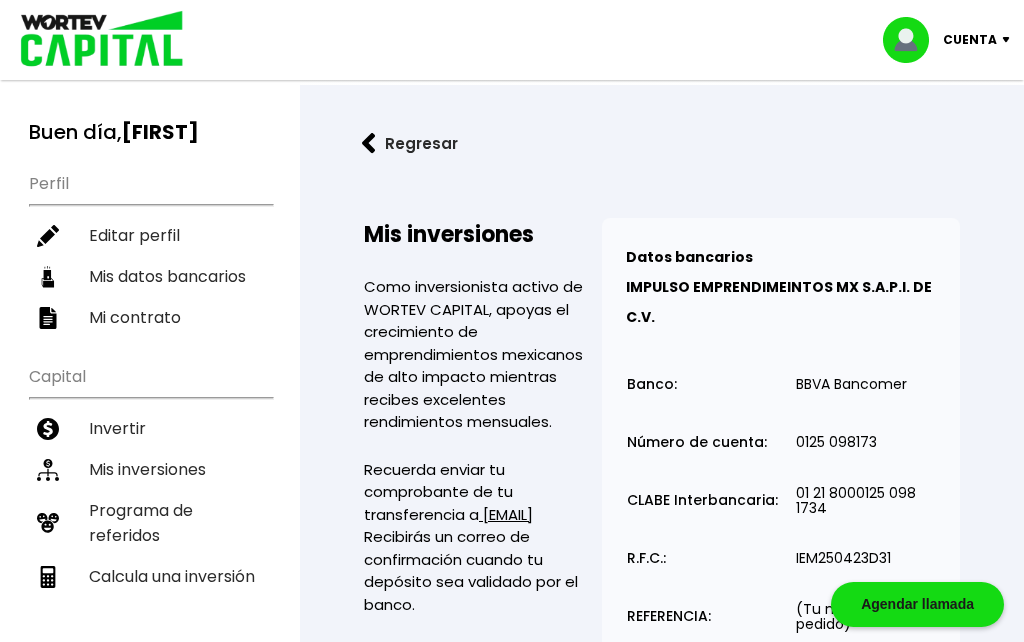 click on "Cuenta" at bounding box center (970, 40) 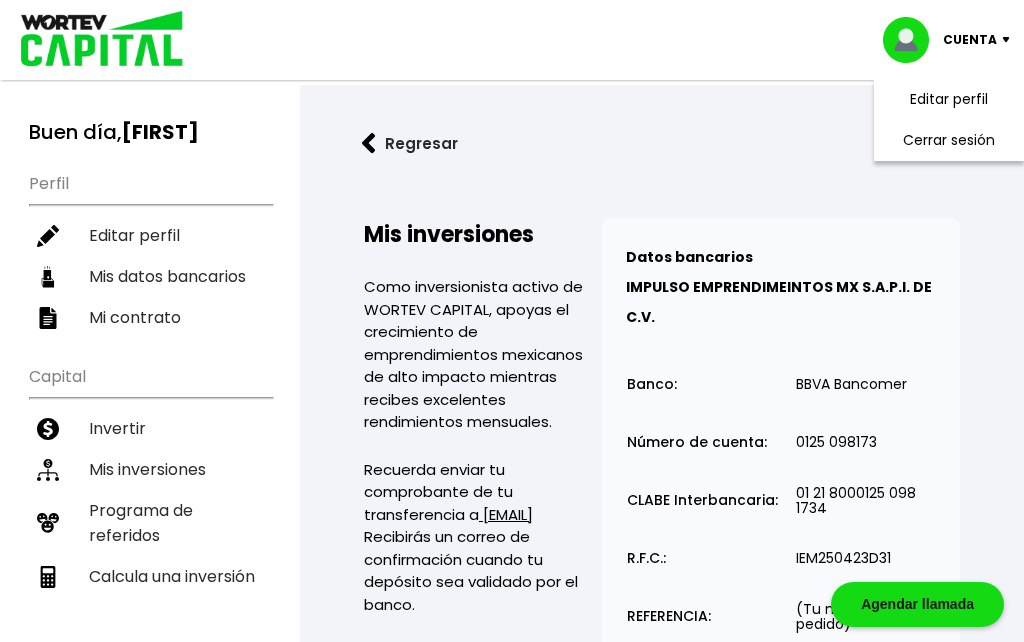 click on "Datos bancarios VER MENOS IMPULSO EMPRENDIMEINTOS MX S.A.P.I. DE C.V. Banco:  Número de cuenta:  CLABE Interbancaria:  R.F.C.:  REFERENCIA:  BBVA Bancomer 0125 098173 01 21 8000125 098 1734 IEM250423D31 (Tu número de pedido) Banco:  BBVA Bancomer Número de cuenta:  0125 098173 CLABE Interbancaria:  01 21 8000125 098 1734 R.F.C.:  IEM250423D31 REFERENCIA:  (Tu número de pedido) Recuerda enviar tu comprobante de tu transferencia a  [EMAIL] Recibirás un correo de confirmación cuando tu depósito sea validado por el banco." at bounding box center (781, 449) 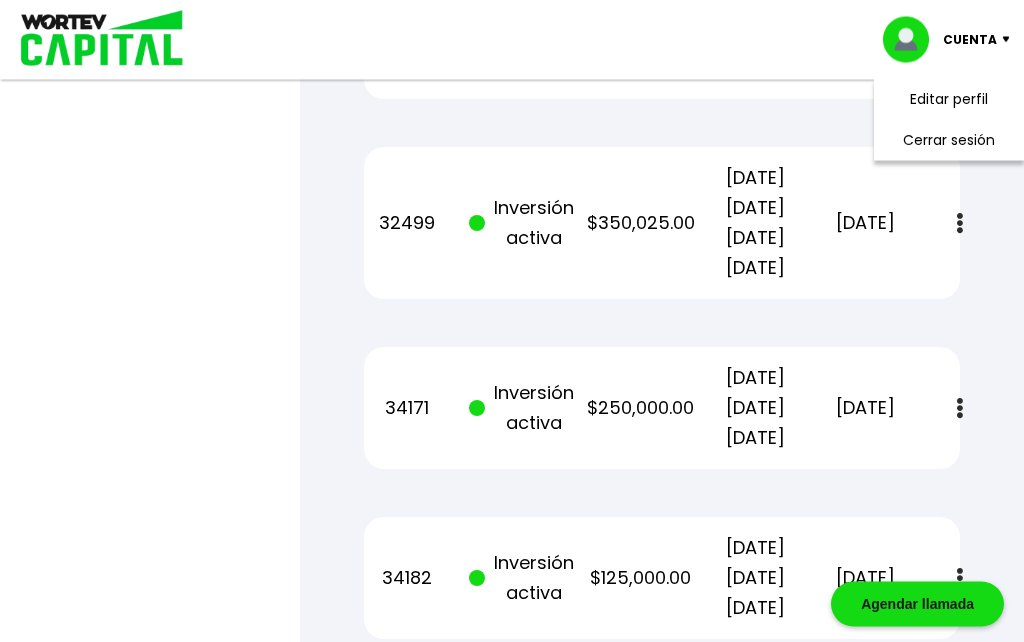 scroll, scrollTop: 3628, scrollLeft: 0, axis: vertical 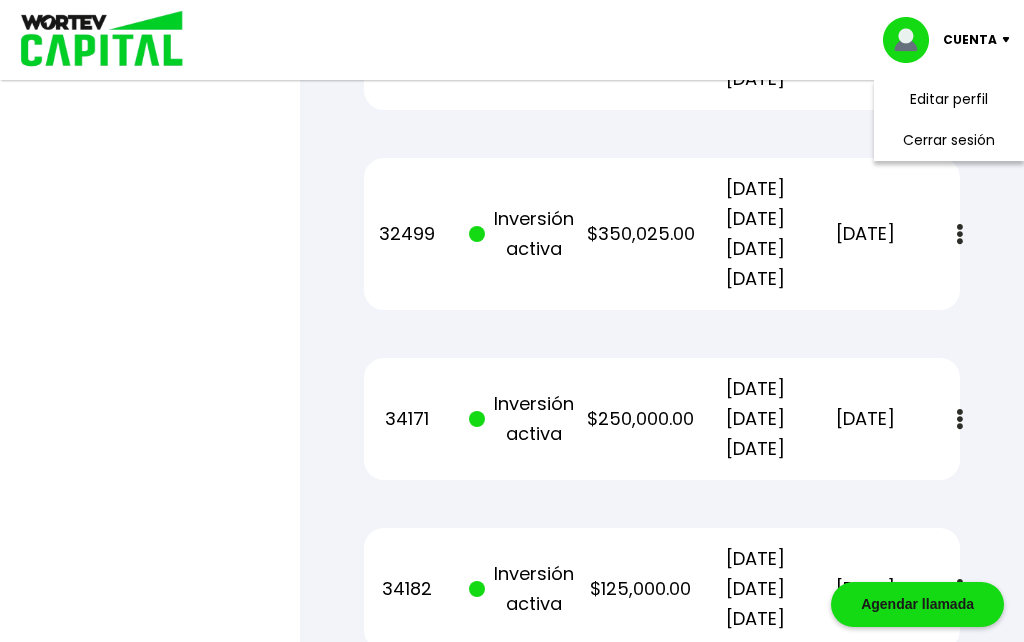 click on "Cerrar sesión" at bounding box center (949, 140) 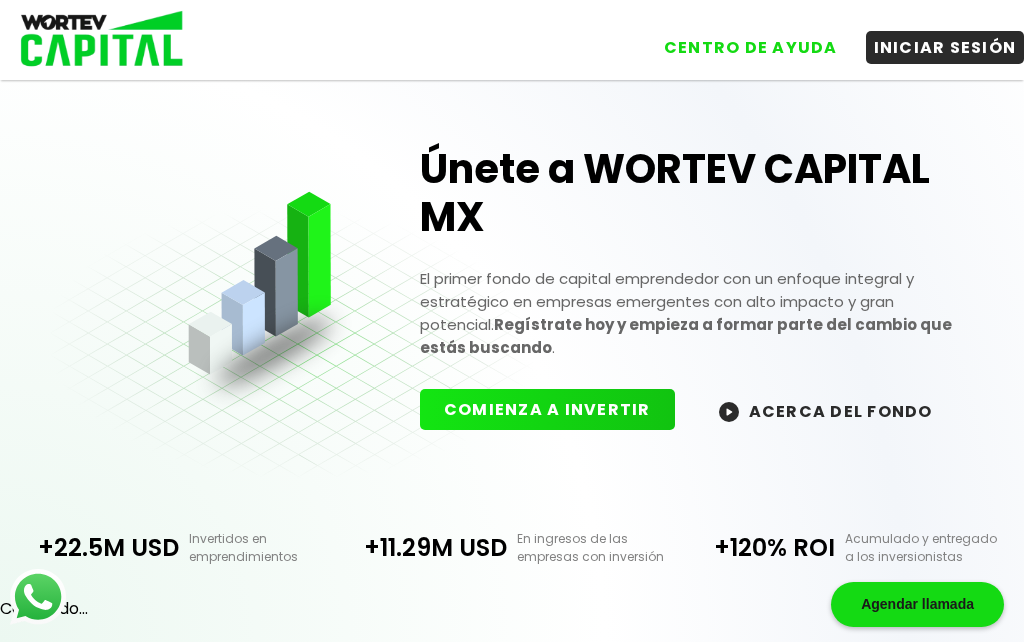 scroll, scrollTop: 0, scrollLeft: 0, axis: both 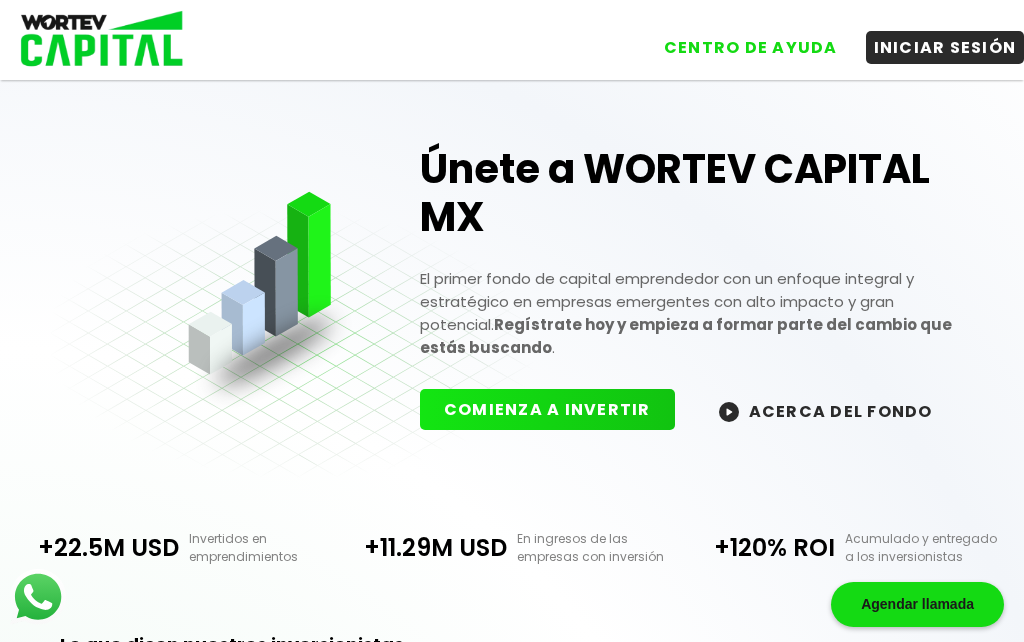 click on "INICIAR SESIÓN" at bounding box center [945, 47] 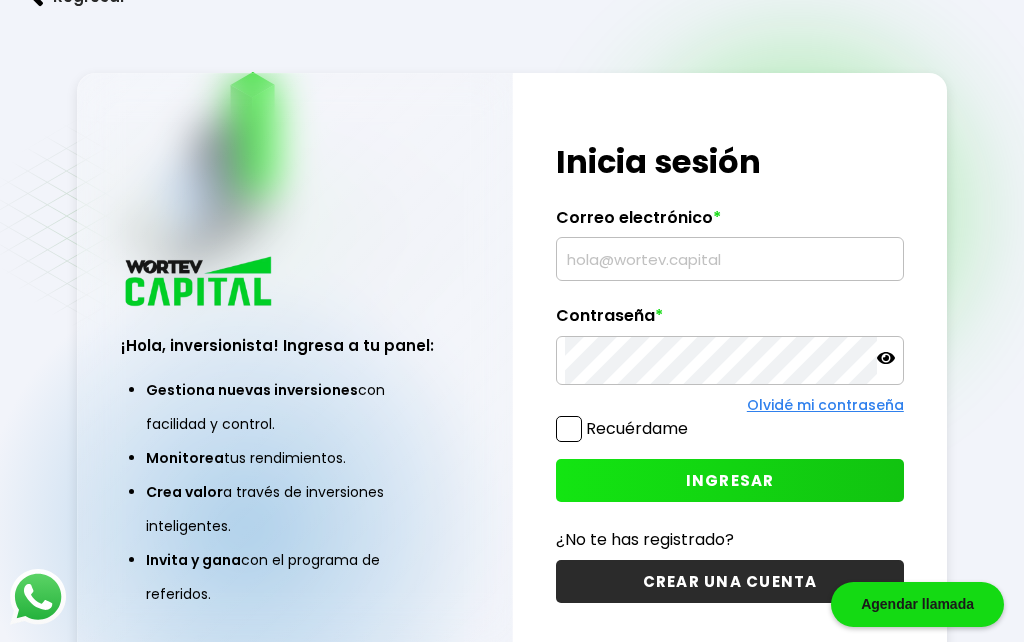 click at bounding box center (729, 259) 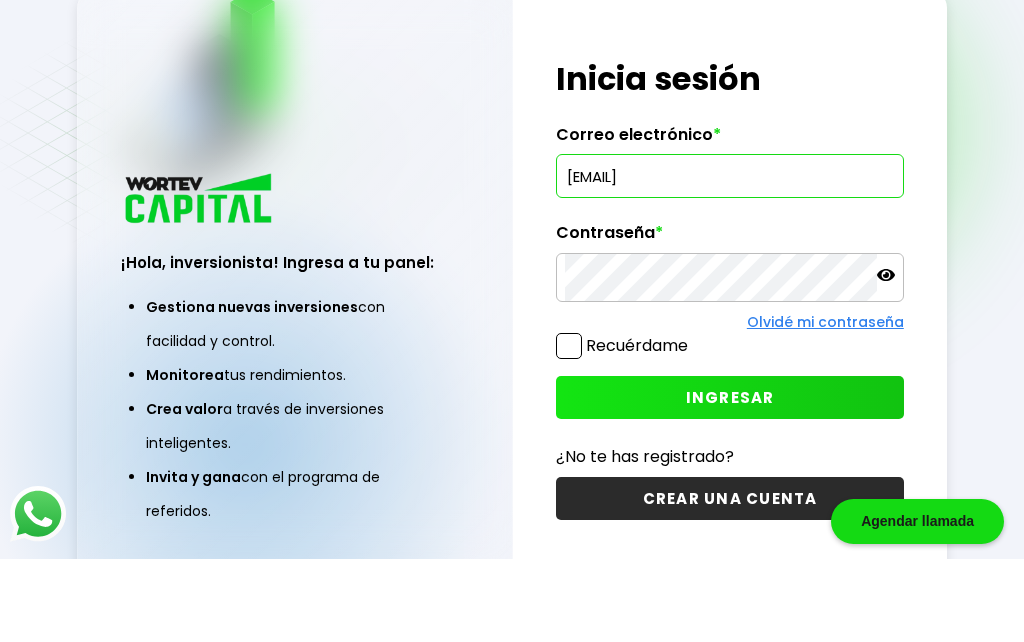 scroll, scrollTop: 83, scrollLeft: 0, axis: vertical 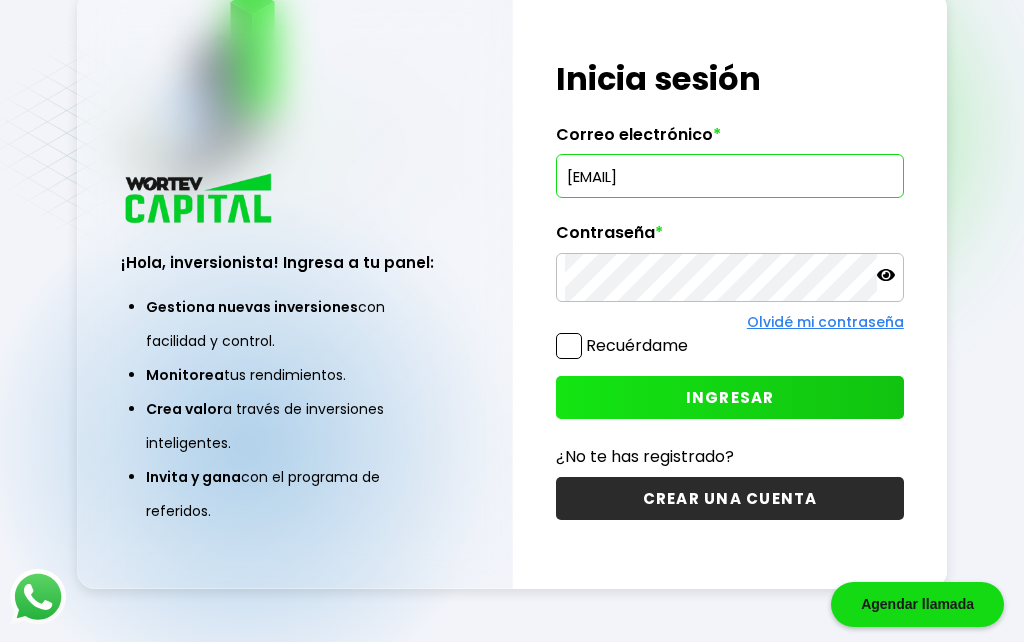 type on "[EMAIL]" 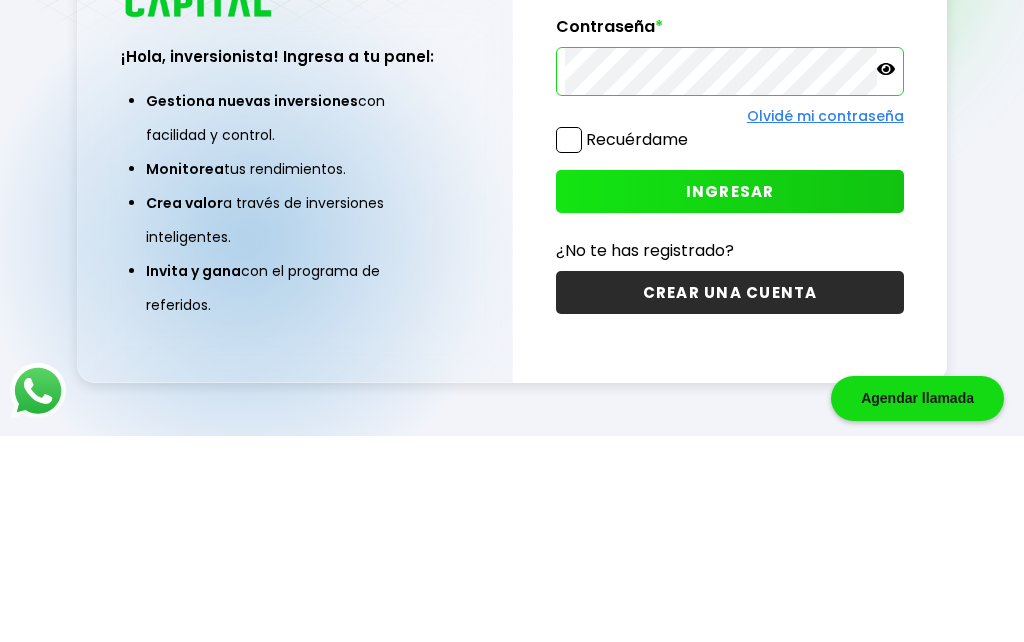 scroll, scrollTop: 187, scrollLeft: 0, axis: vertical 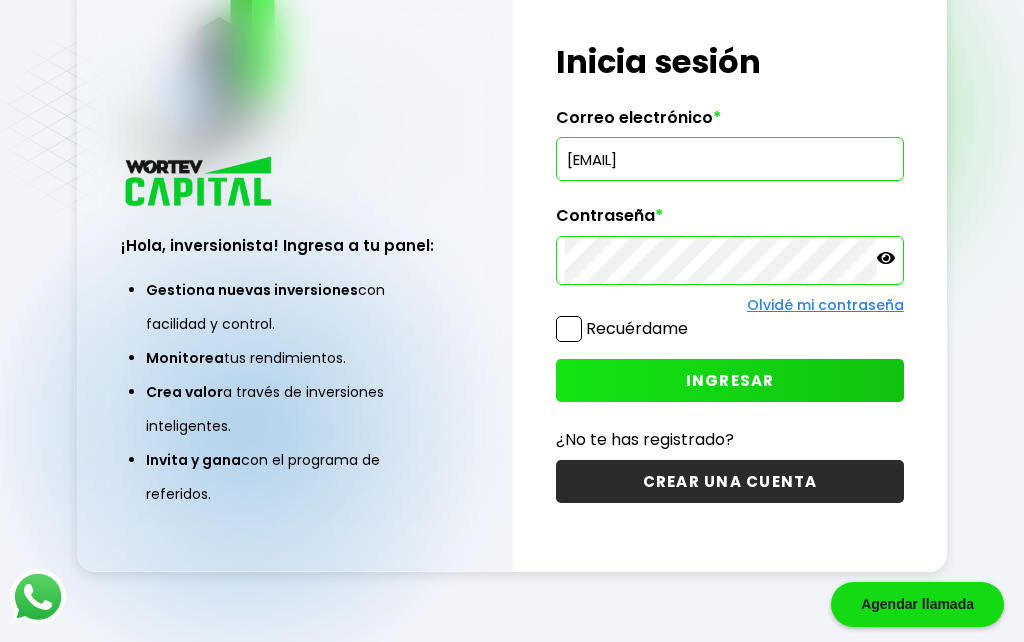 click on "INGRESAR" at bounding box center [730, 380] 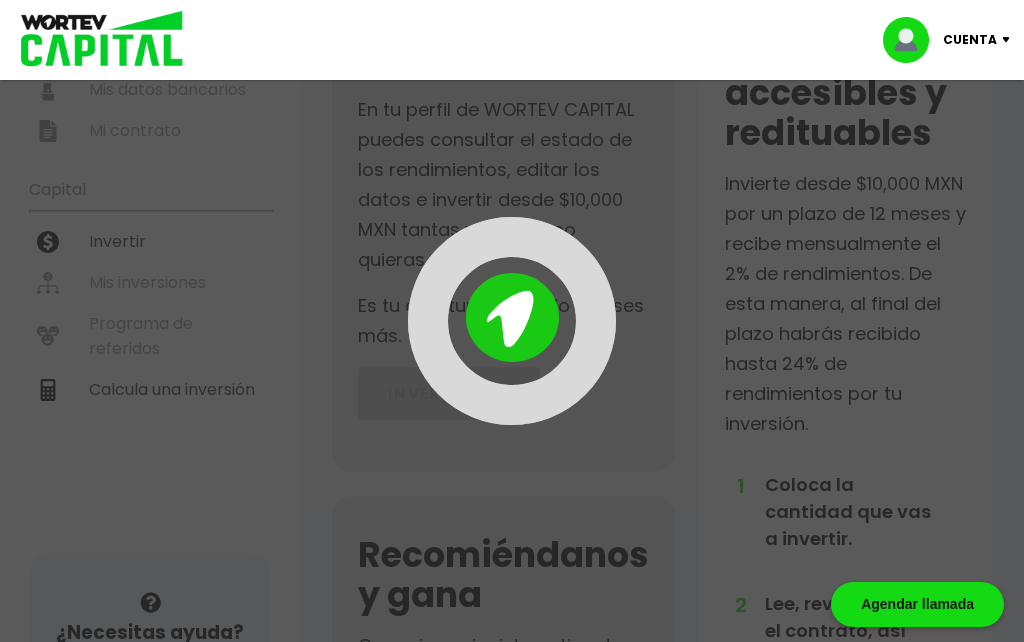 scroll, scrollTop: 0, scrollLeft: 0, axis: both 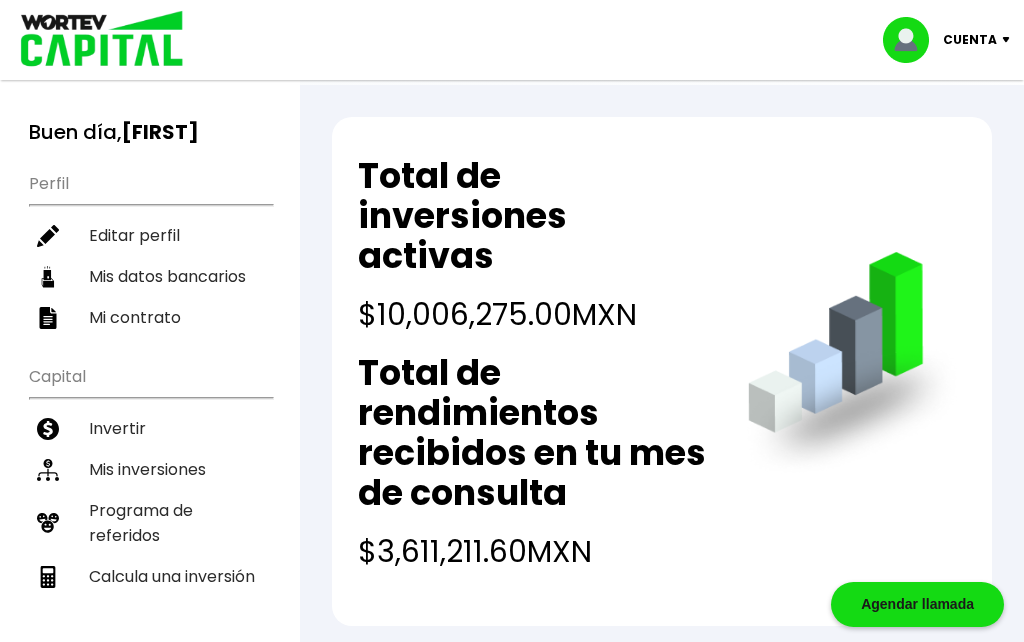 click on "Invertir" at bounding box center (150, 428) 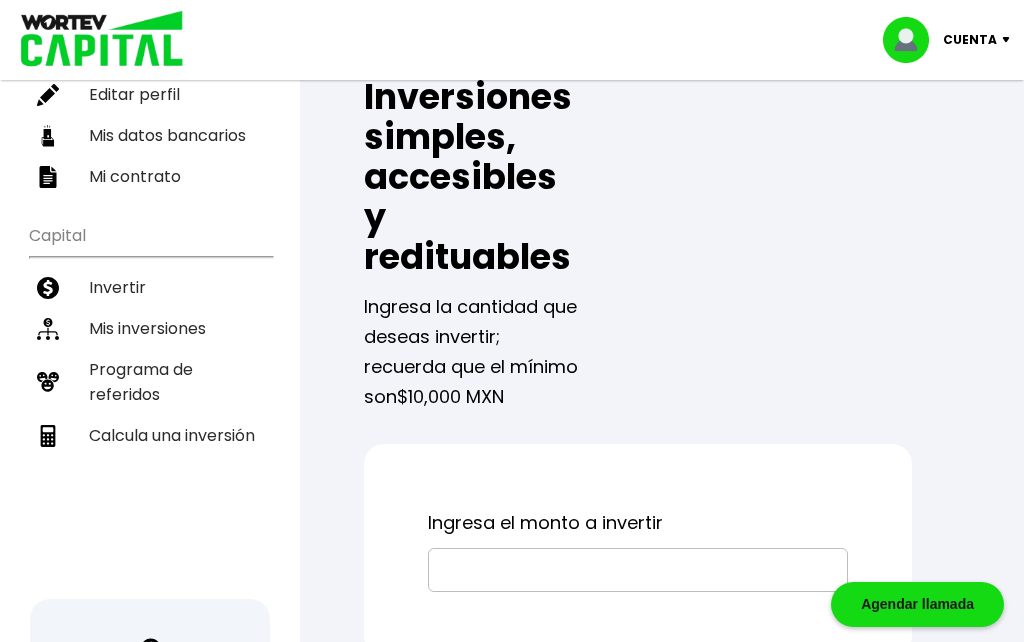 click at bounding box center [638, 570] 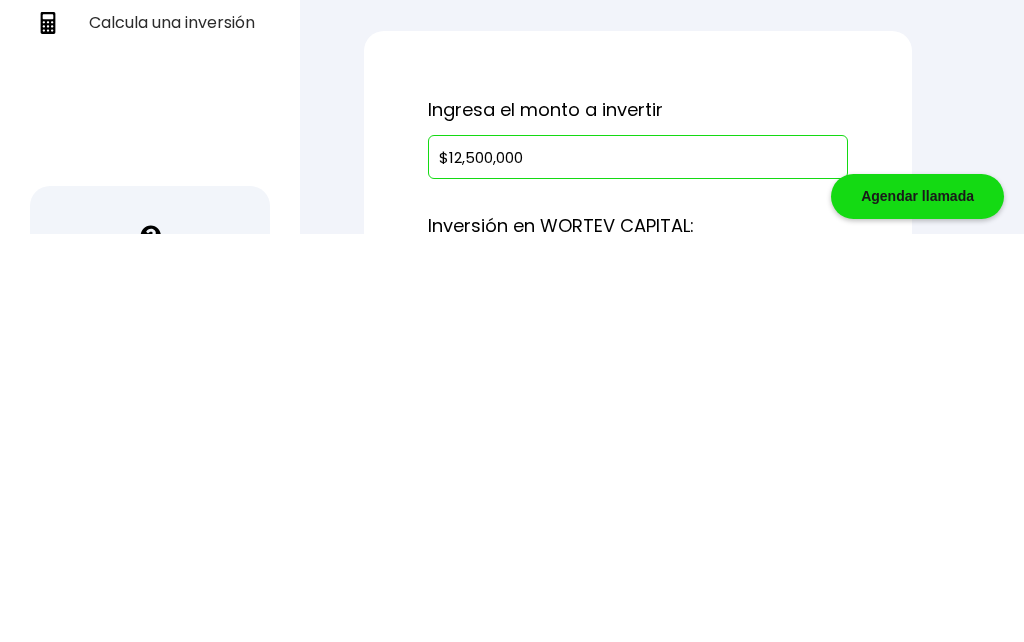 type on "$125,000,000" 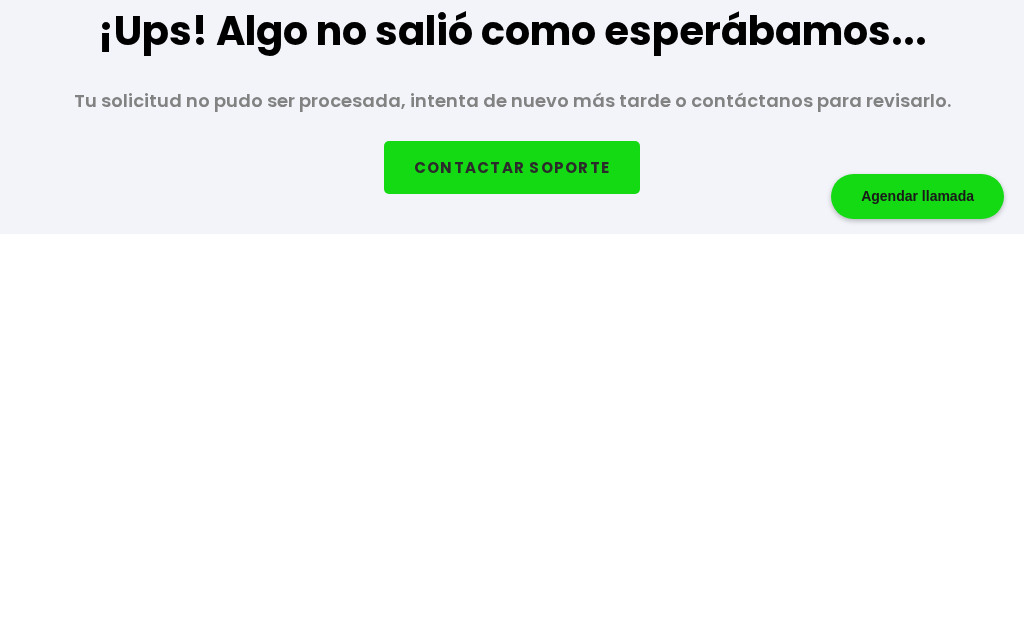 scroll, scrollTop: 0, scrollLeft: 0, axis: both 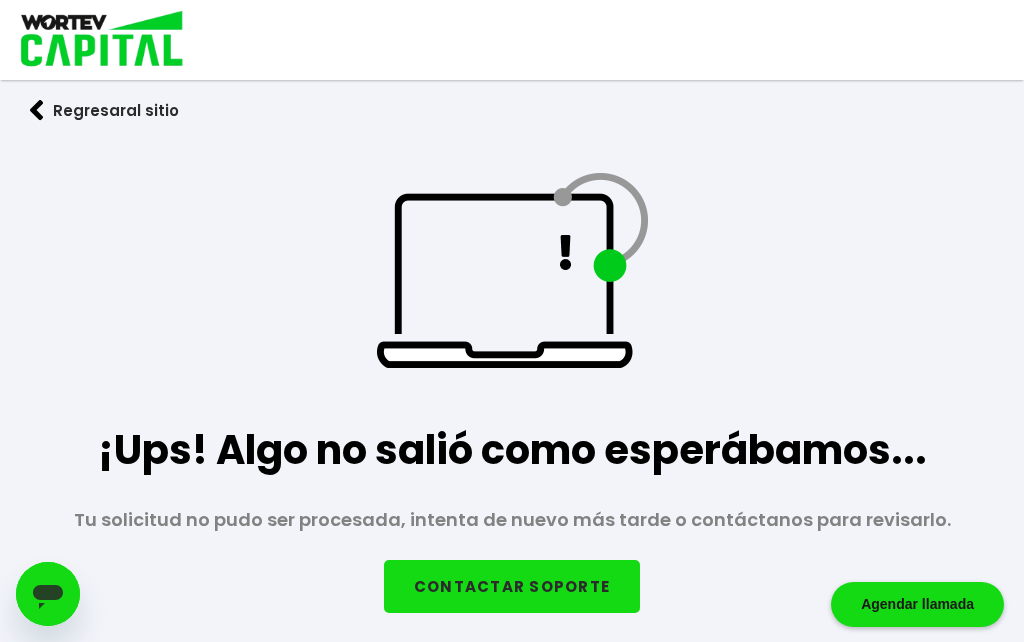 click at bounding box center [37, 110] 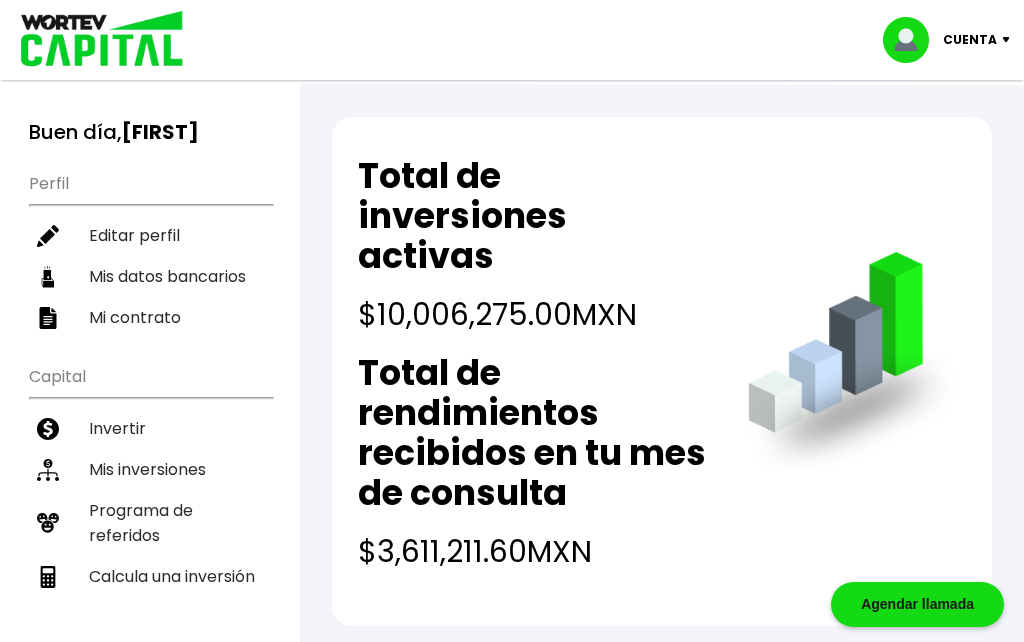 click on "Invertir" at bounding box center (150, 428) 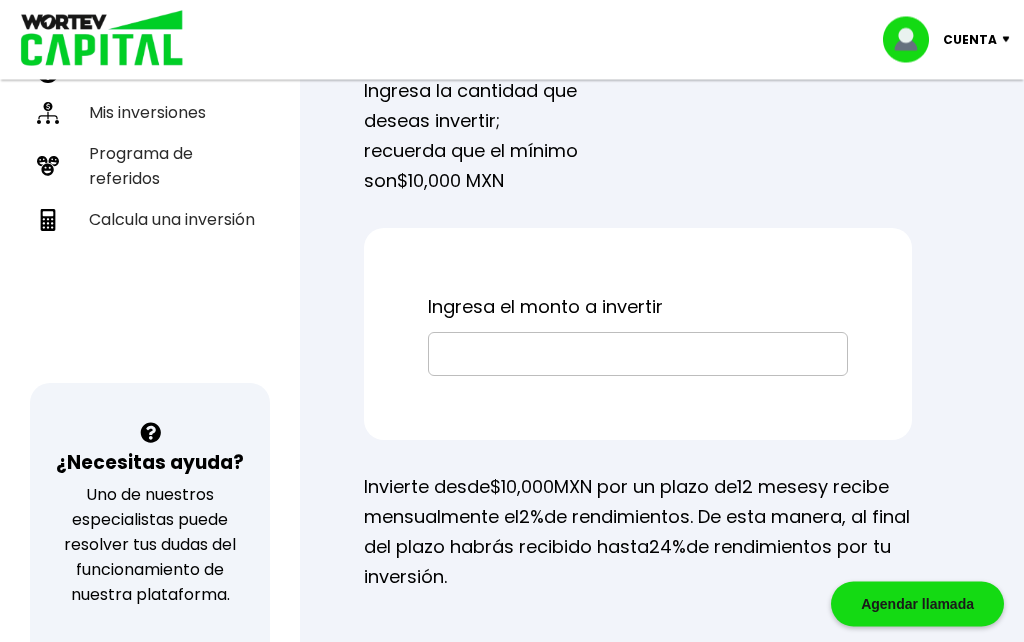 scroll, scrollTop: 357, scrollLeft: 0, axis: vertical 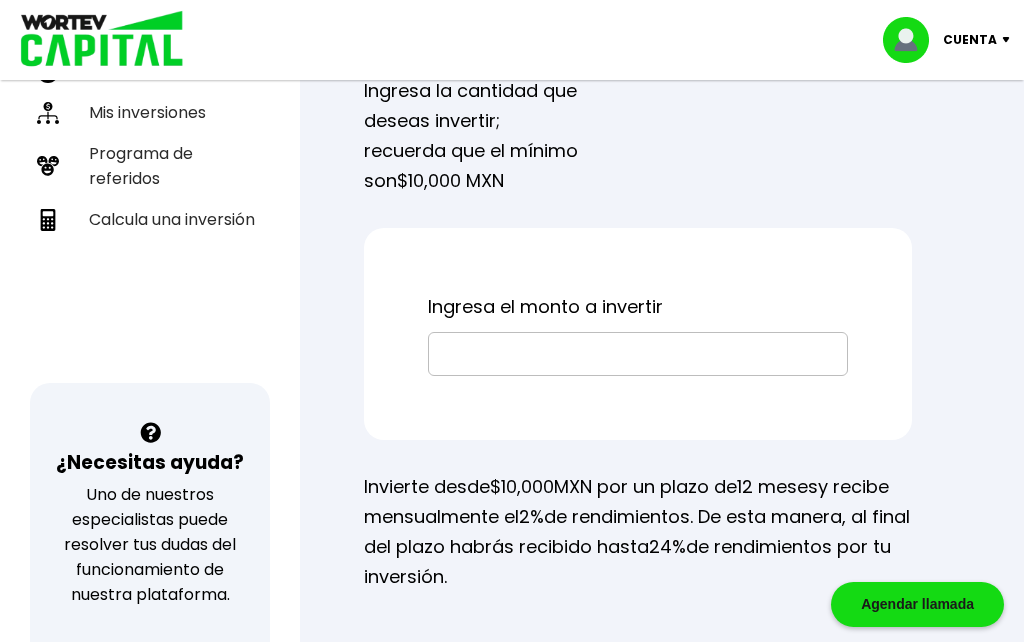 click at bounding box center (638, 354) 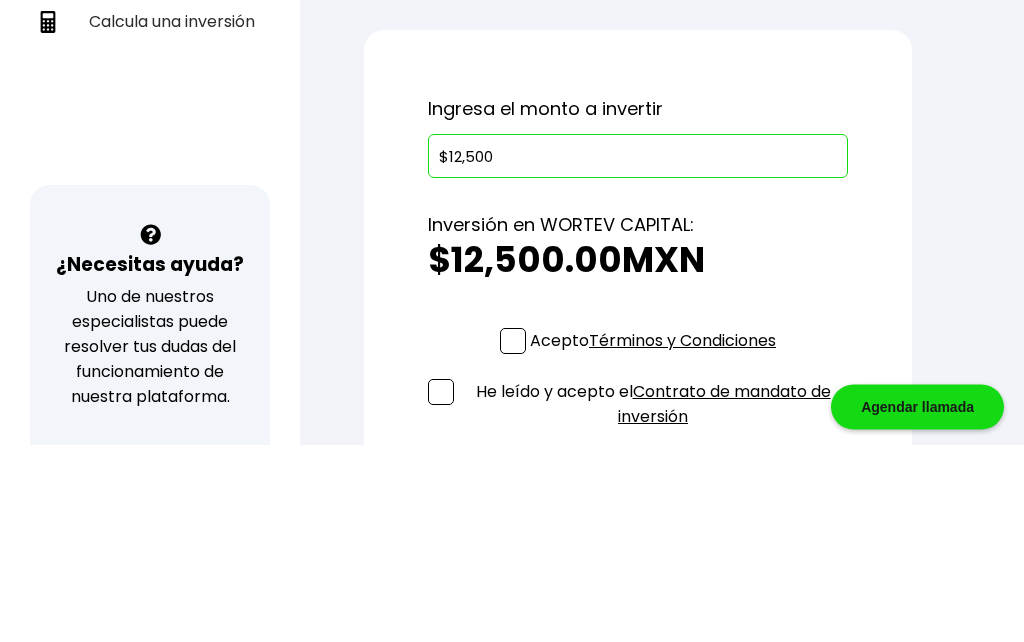 type on "$125,000" 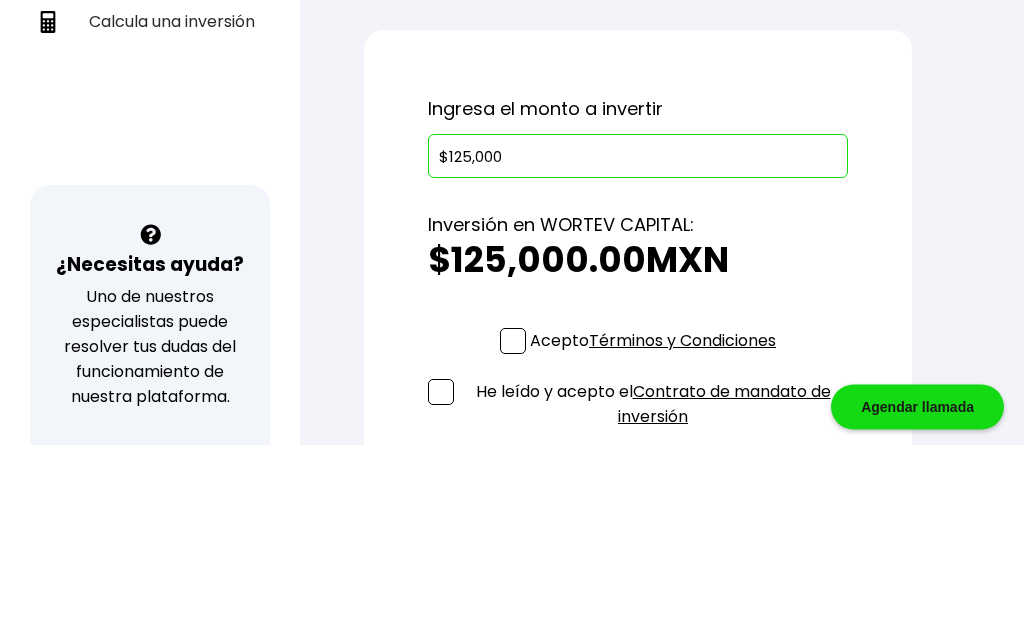 scroll, scrollTop: 555, scrollLeft: 0, axis: vertical 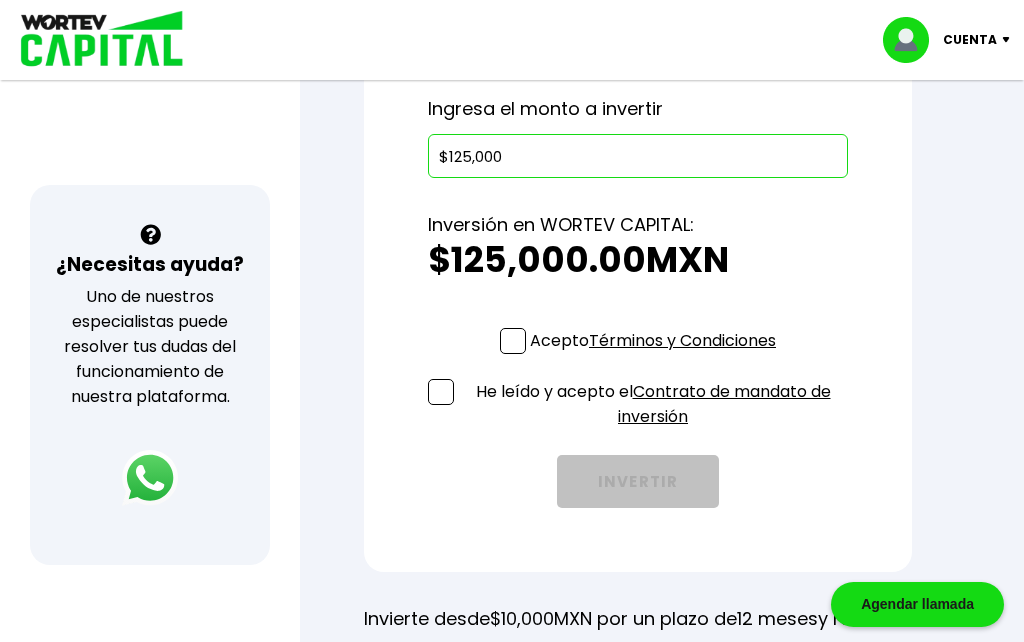 click at bounding box center [513, 341] 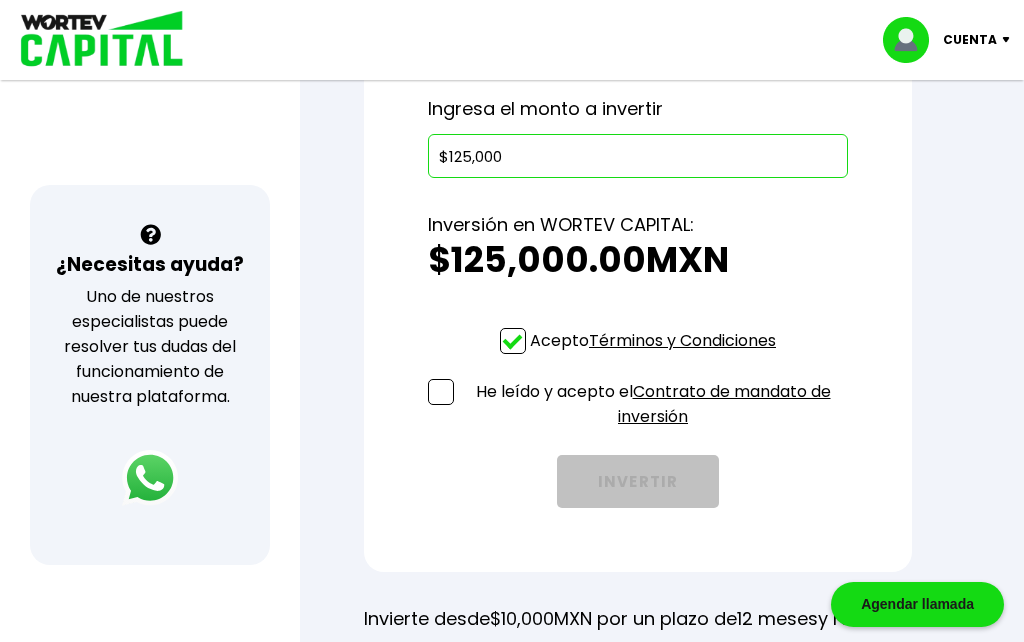 click at bounding box center (441, 392) 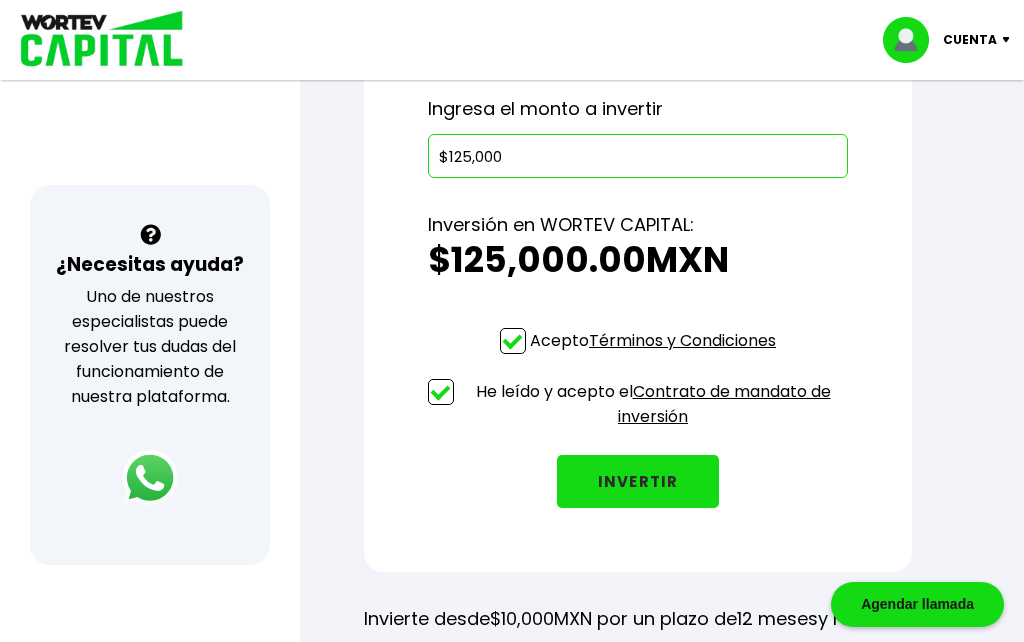 click on "INVERTIR" at bounding box center (638, 481) 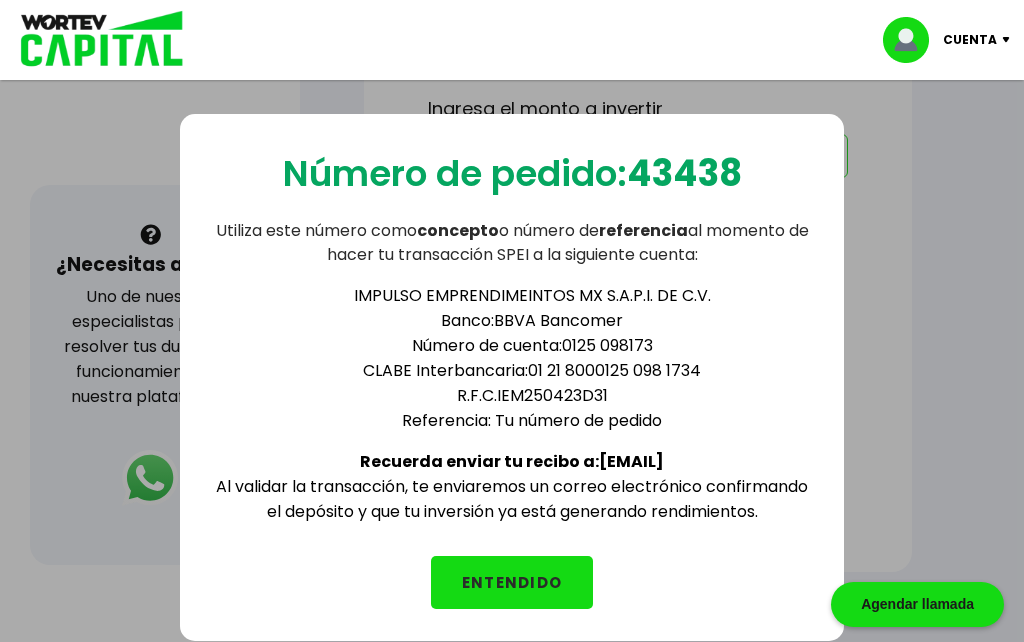 click on "Número de pedido:  43438 Utiliza este número como  concepto  o número de  referencia  al momento de hacer tu transacción SPEI a la siguiente cuenta: IMPULSO EMPRENDIMEINTOS MX S.A.P.I. DE C.V. Banco:  BBVA Bancomer Número de cuenta:  0125 098173 CLABE Interbancaria:  01 21 8000125 098 1734 R.F.C.  IEM250423D31 Referencia: Tu número de pedido Recuerda enviar tu recibo a:  info@wortev.capital Al validar la transacción, te enviaremos un correo electrónico confirmando el depósito y que tu inversión ya está generando rendimientos. ENTENDIDO" at bounding box center (512, 385) 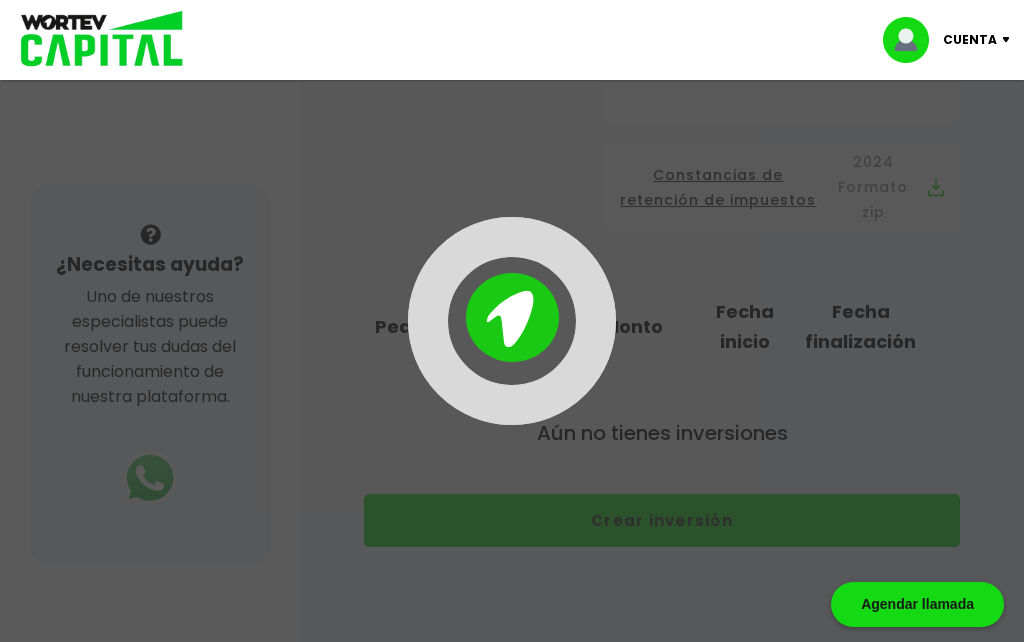 scroll, scrollTop: 0, scrollLeft: 0, axis: both 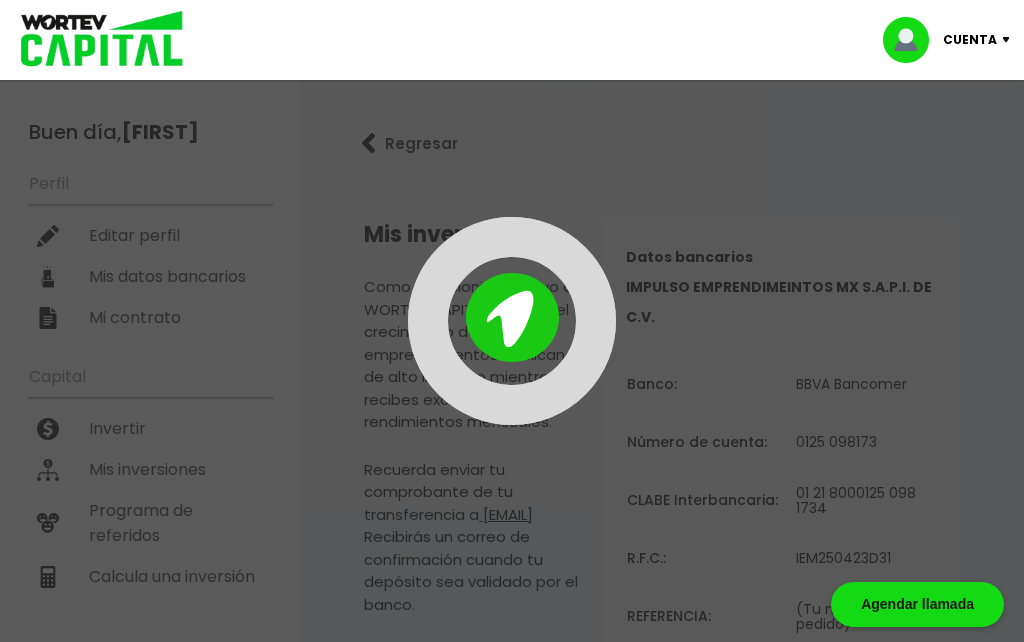 click at bounding box center (512, 321) 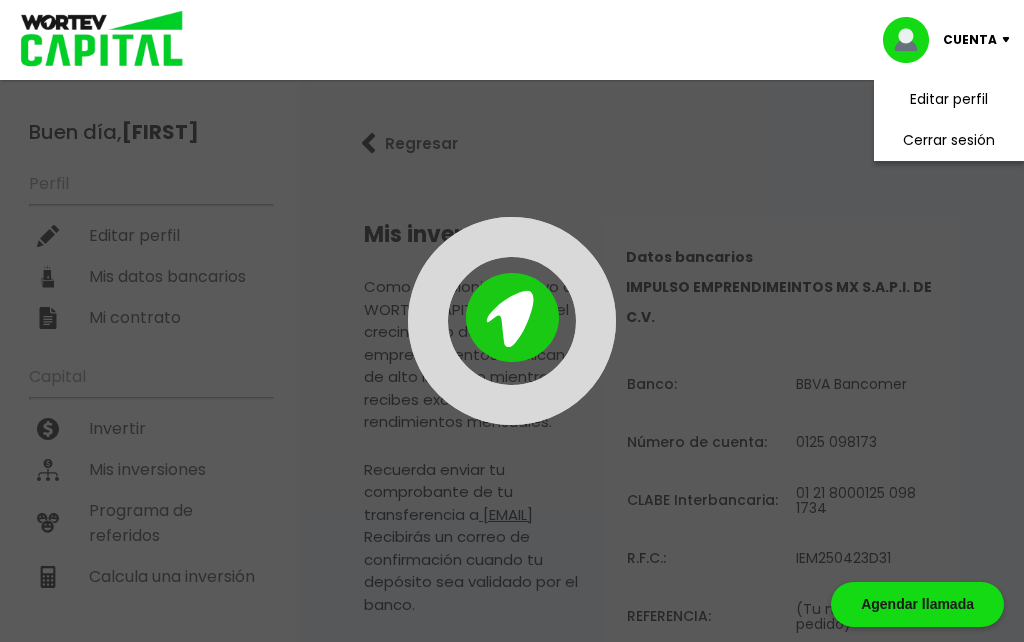 click on "Cerrar sesión" at bounding box center (949, 140) 